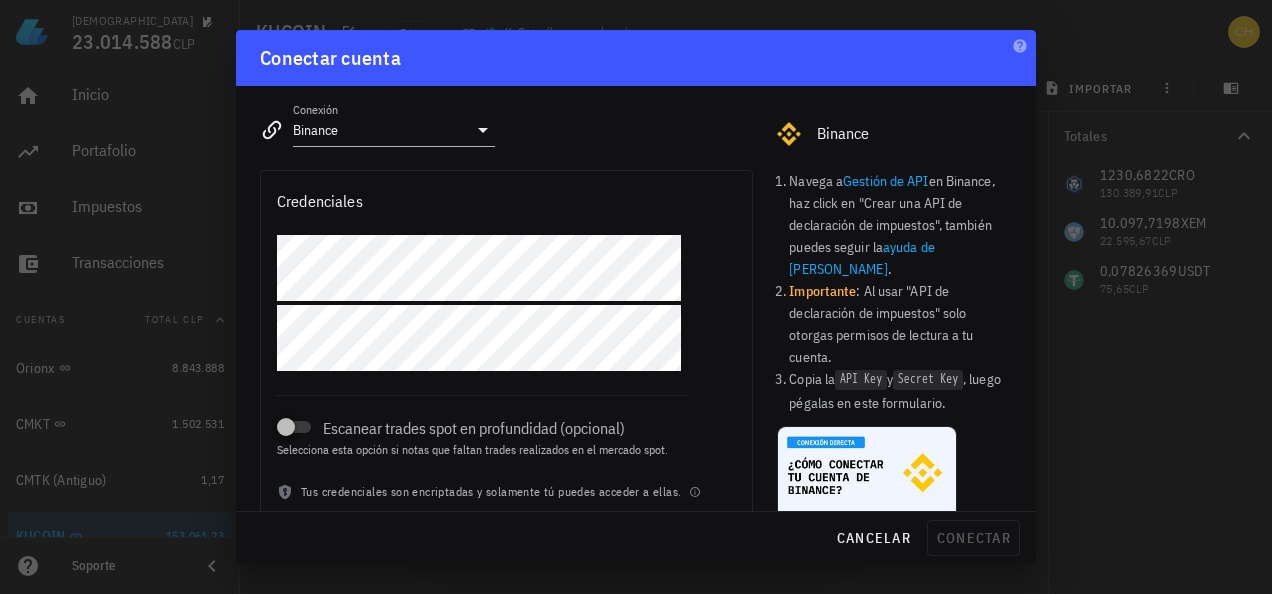 scroll, scrollTop: 0, scrollLeft: 0, axis: both 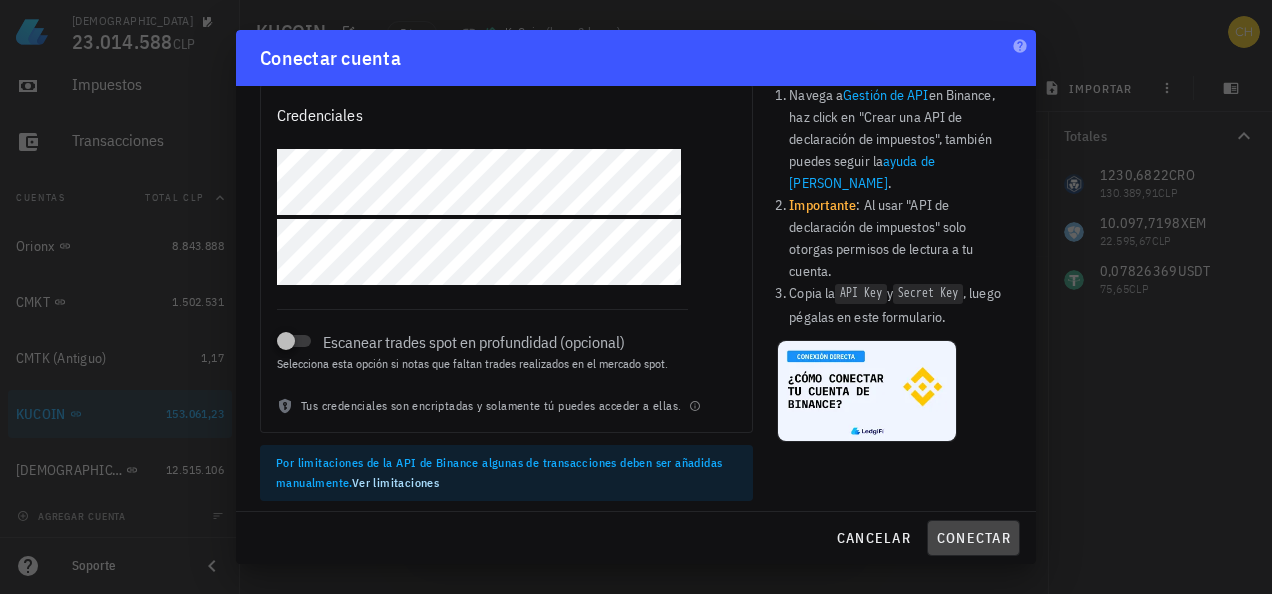 click on "conectar" at bounding box center [973, 538] 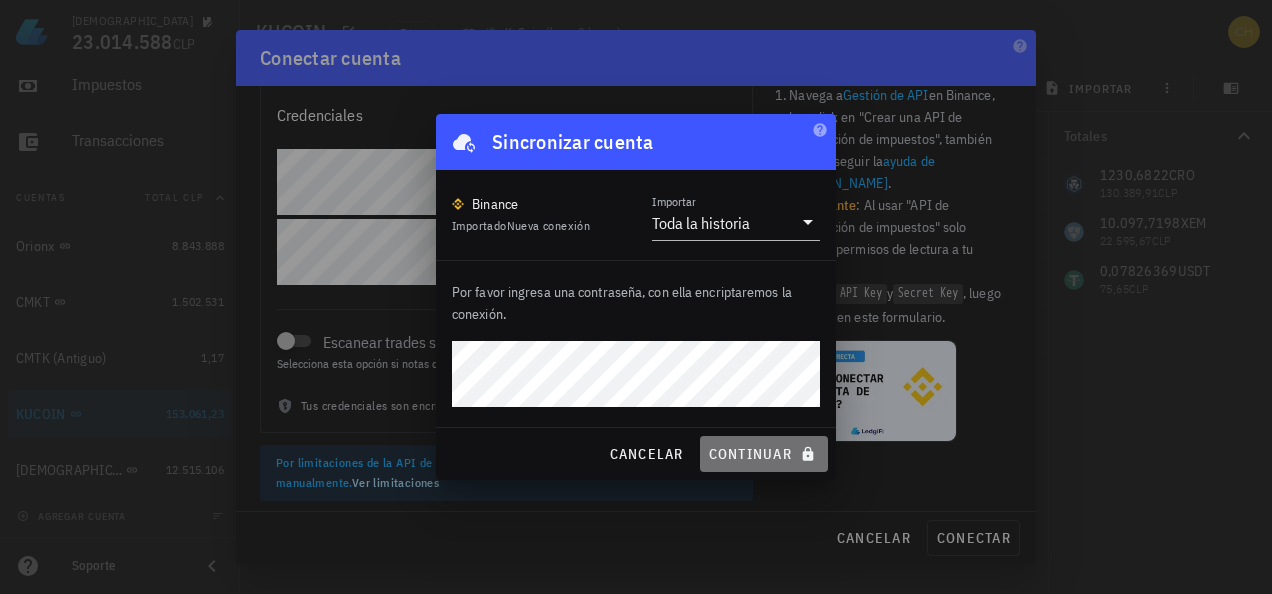 click on "continuar" at bounding box center [764, 454] 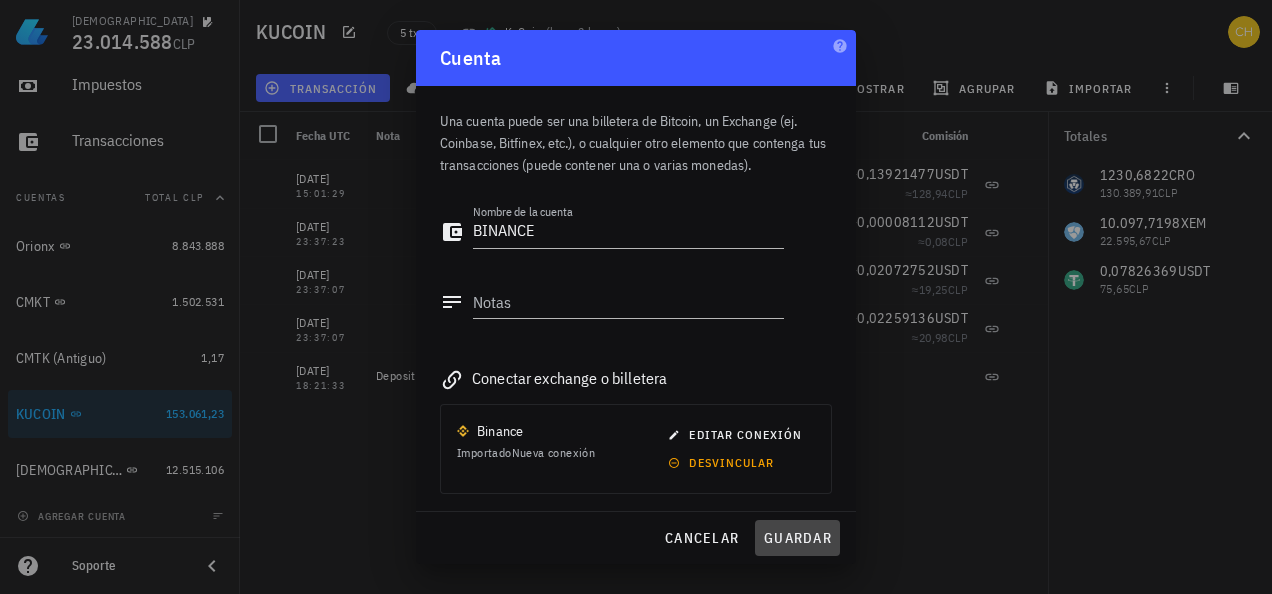 click on "guardar" at bounding box center (797, 538) 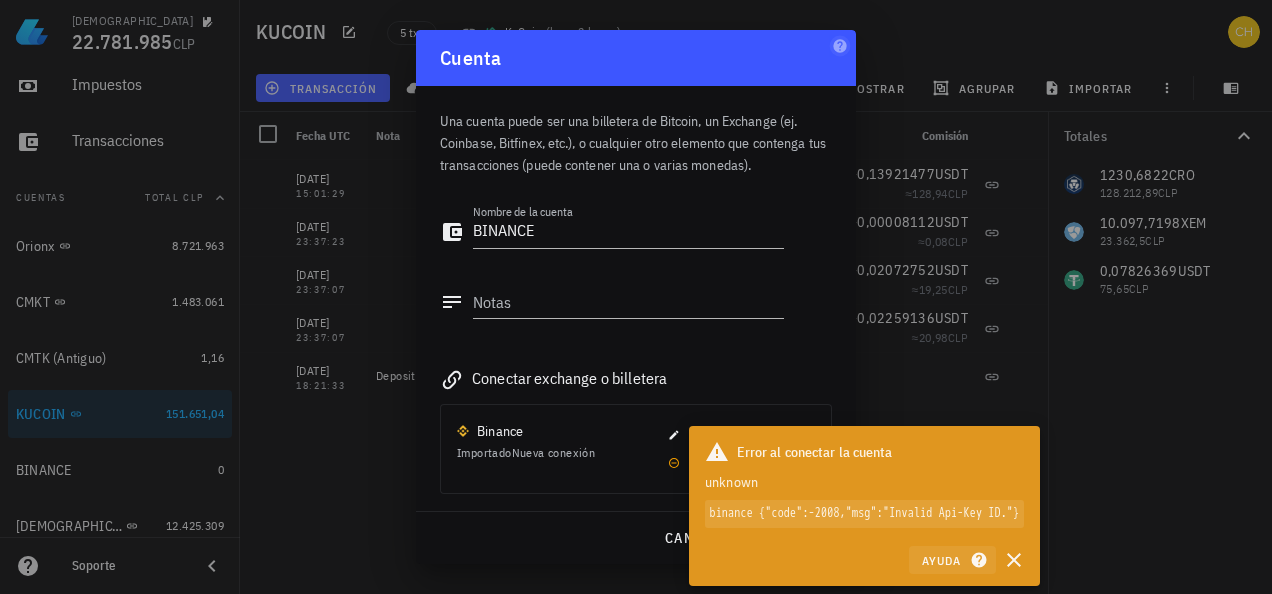 click 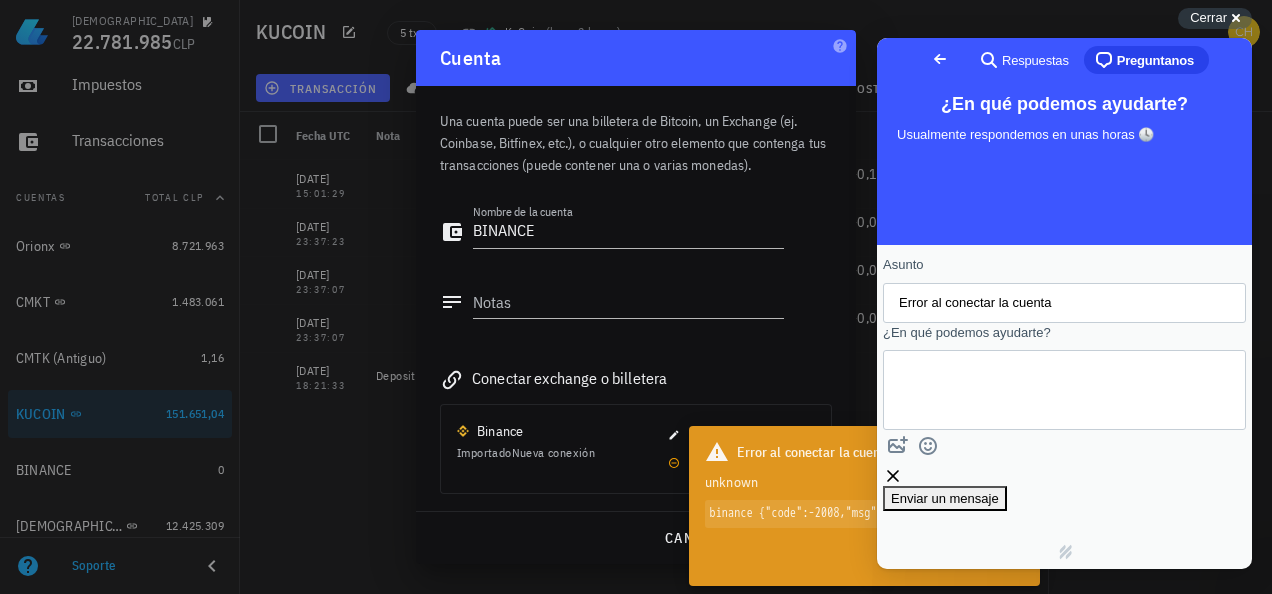 click on "Go back" at bounding box center (940, 59) 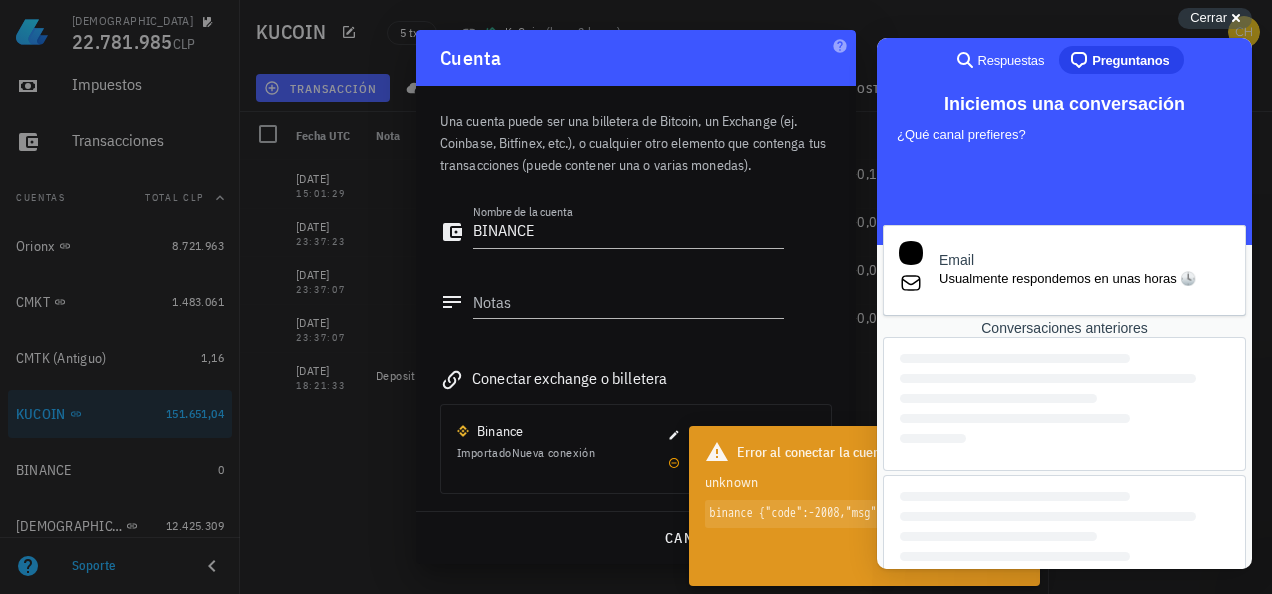 click at bounding box center [636, 297] 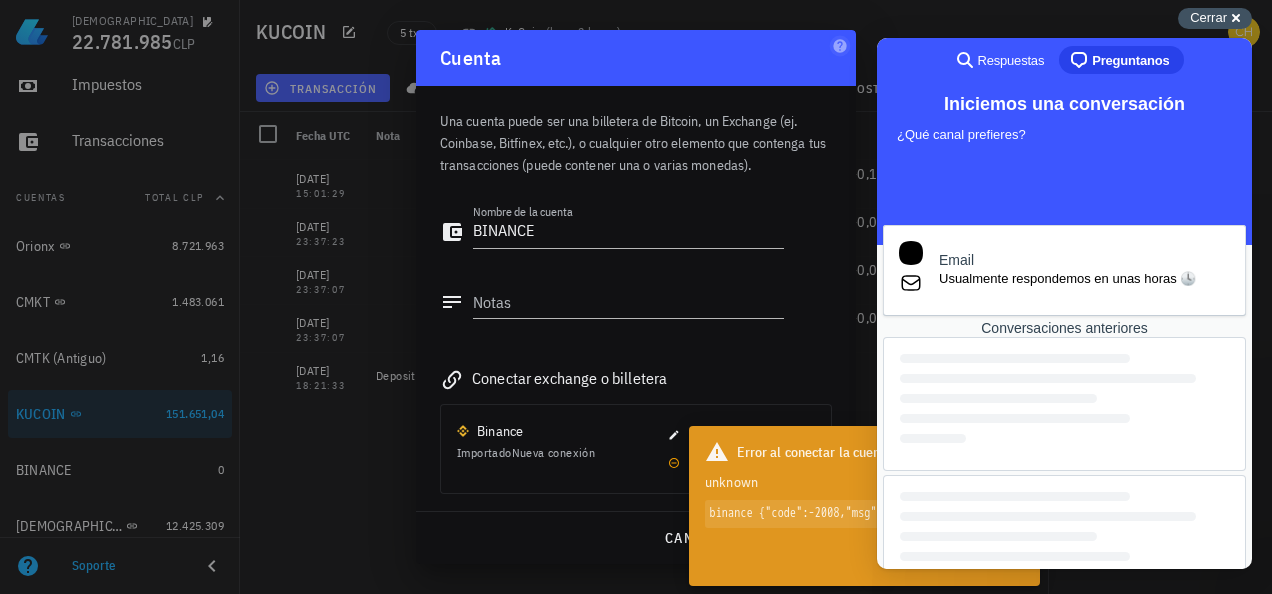 click on "Cerrar" at bounding box center [1208, 17] 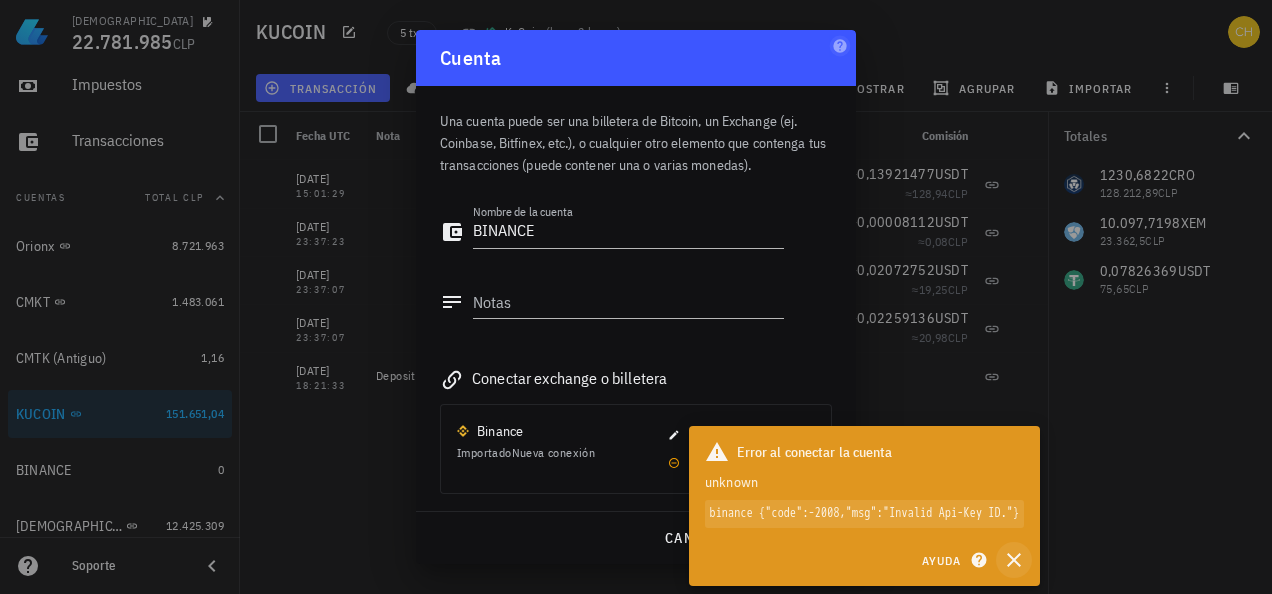 click 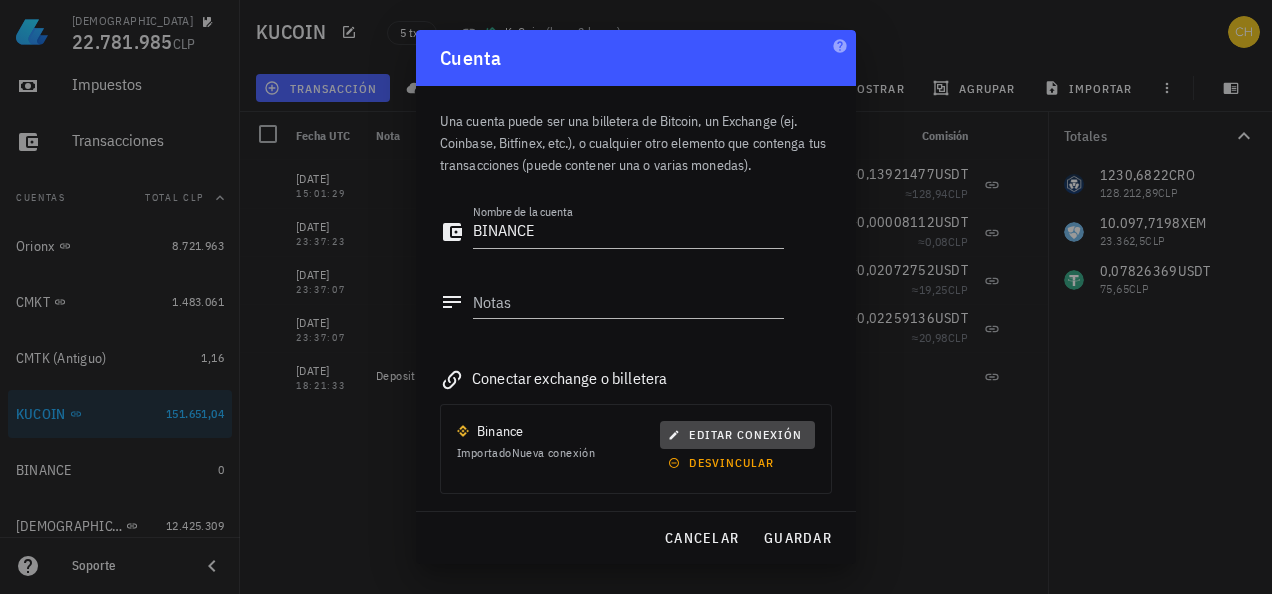 click on "editar conexión" at bounding box center (737, 434) 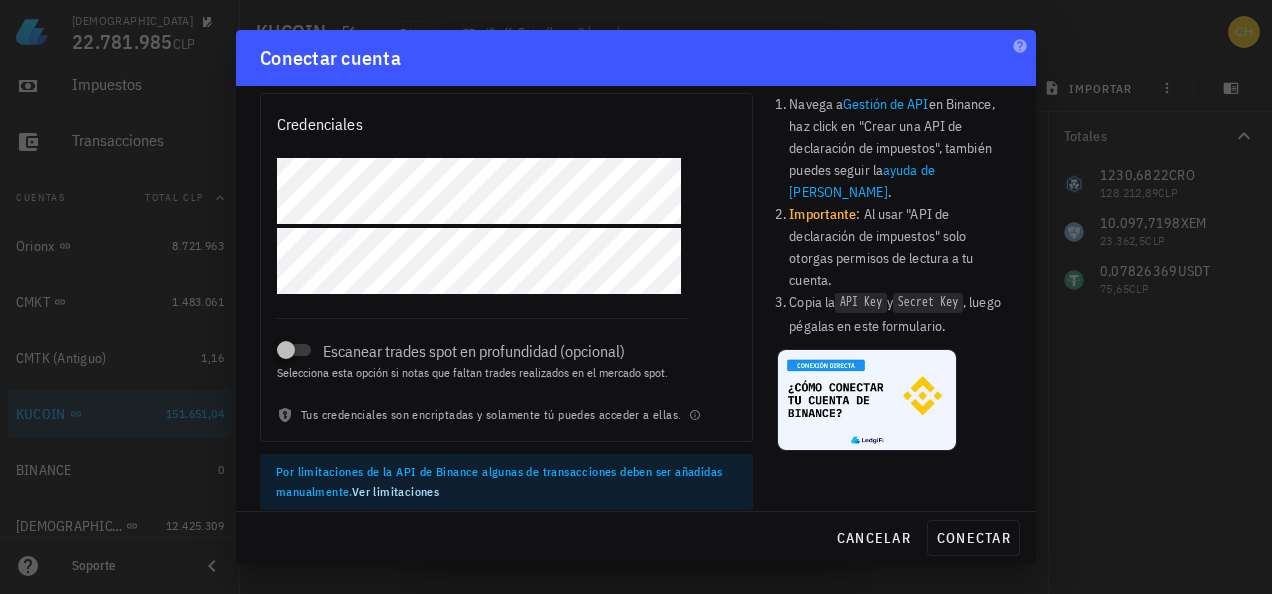 scroll, scrollTop: 86, scrollLeft: 0, axis: vertical 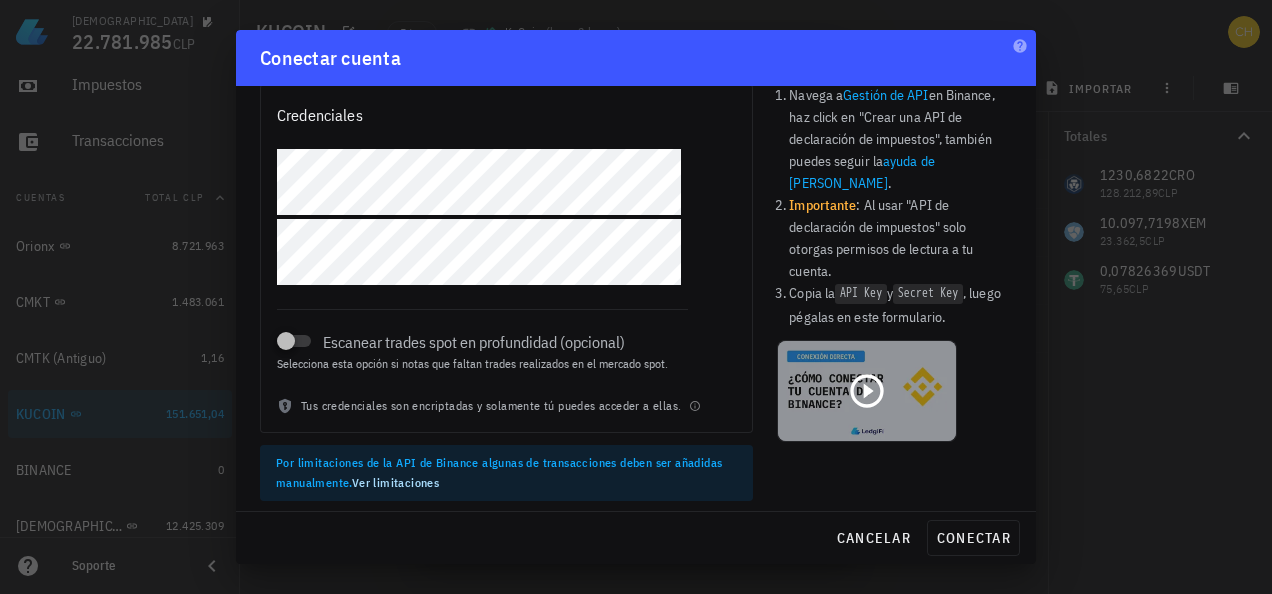 click 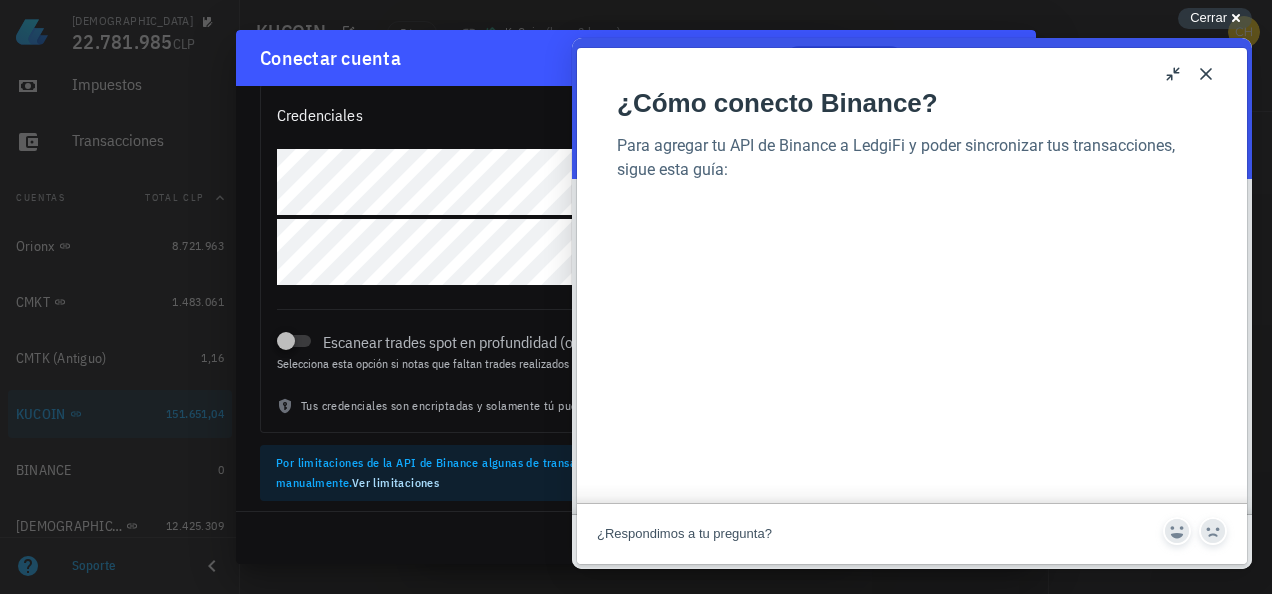 scroll, scrollTop: 25, scrollLeft: 0, axis: vertical 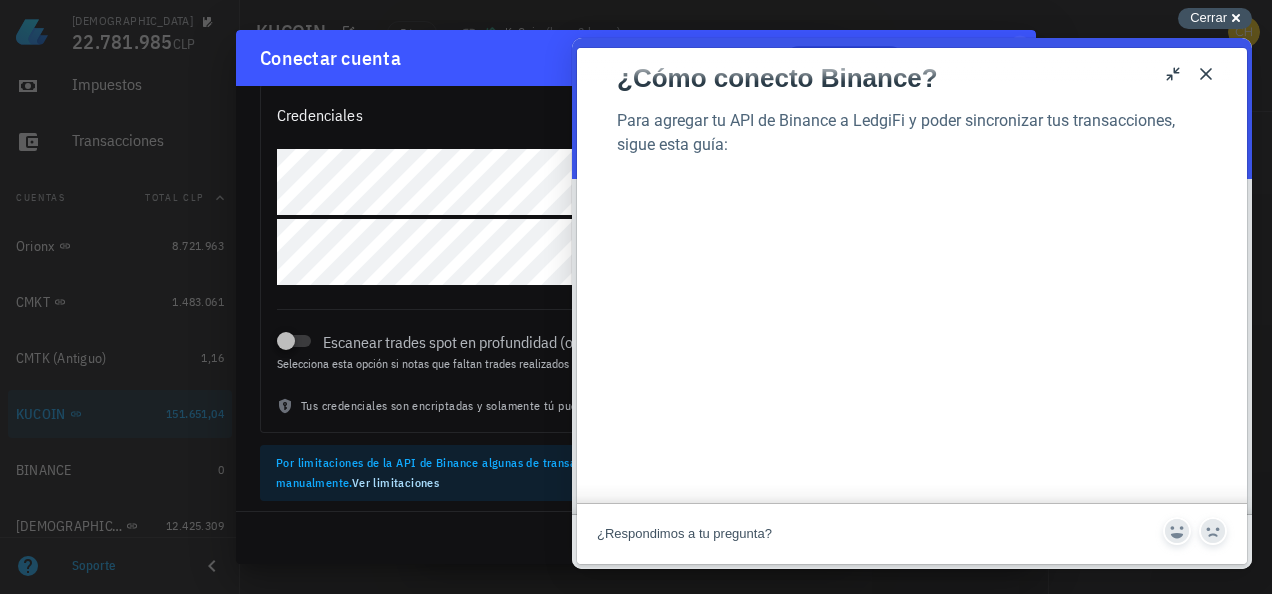 click on "Cerrar" at bounding box center (1208, 17) 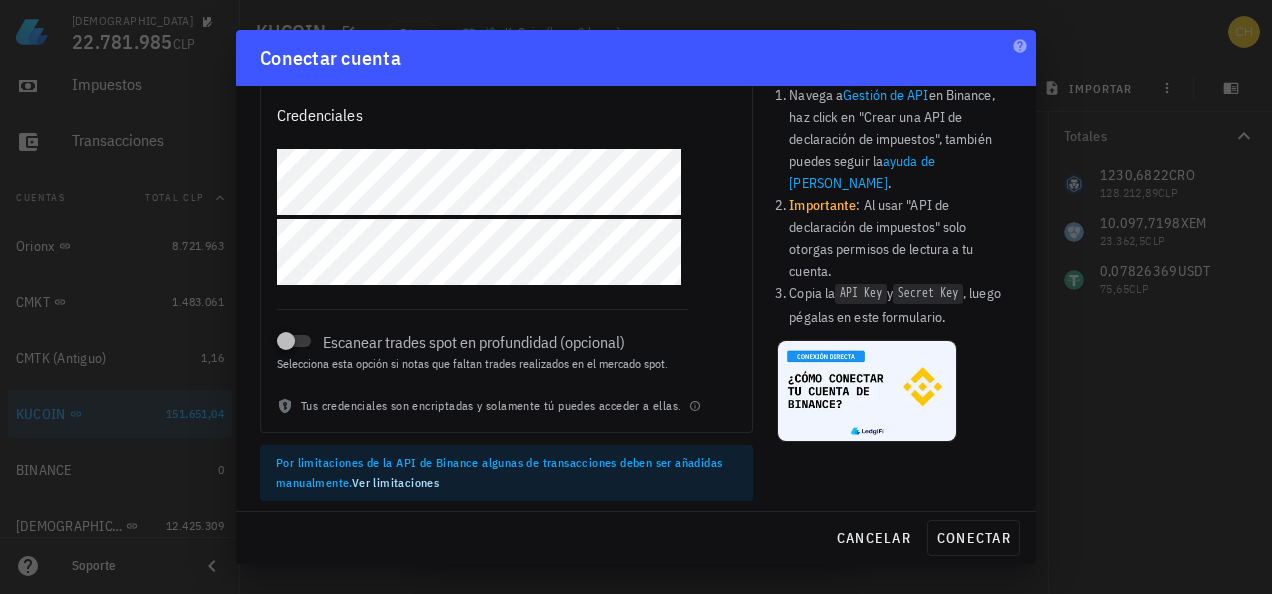 click at bounding box center [636, 297] 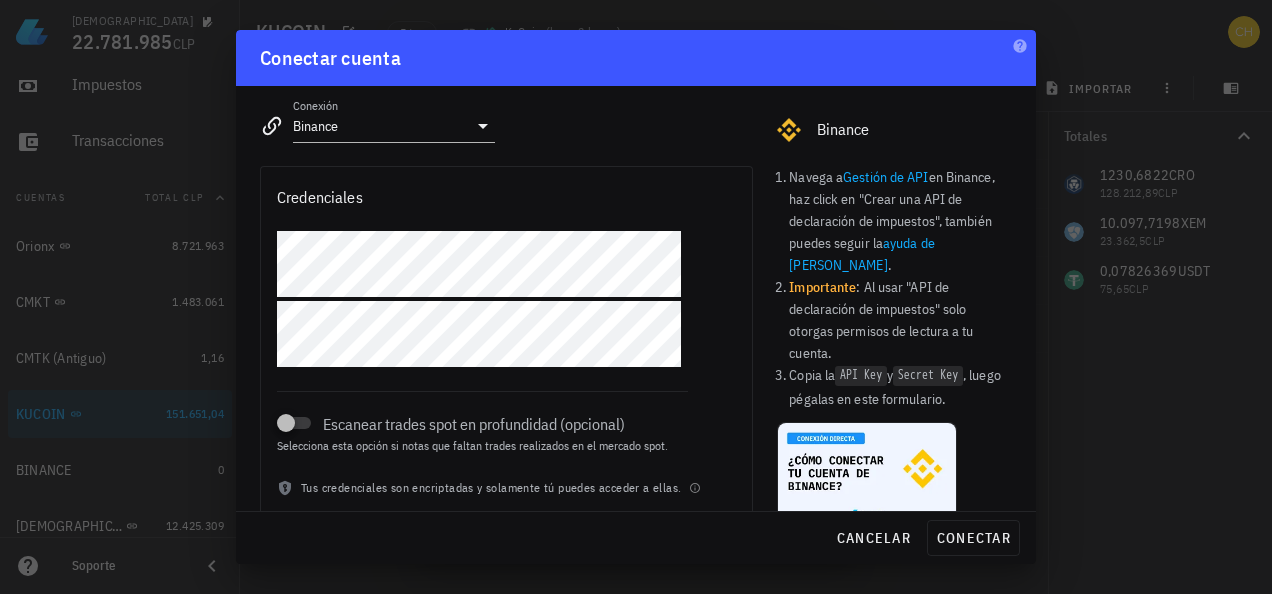 scroll, scrollTop: 0, scrollLeft: 0, axis: both 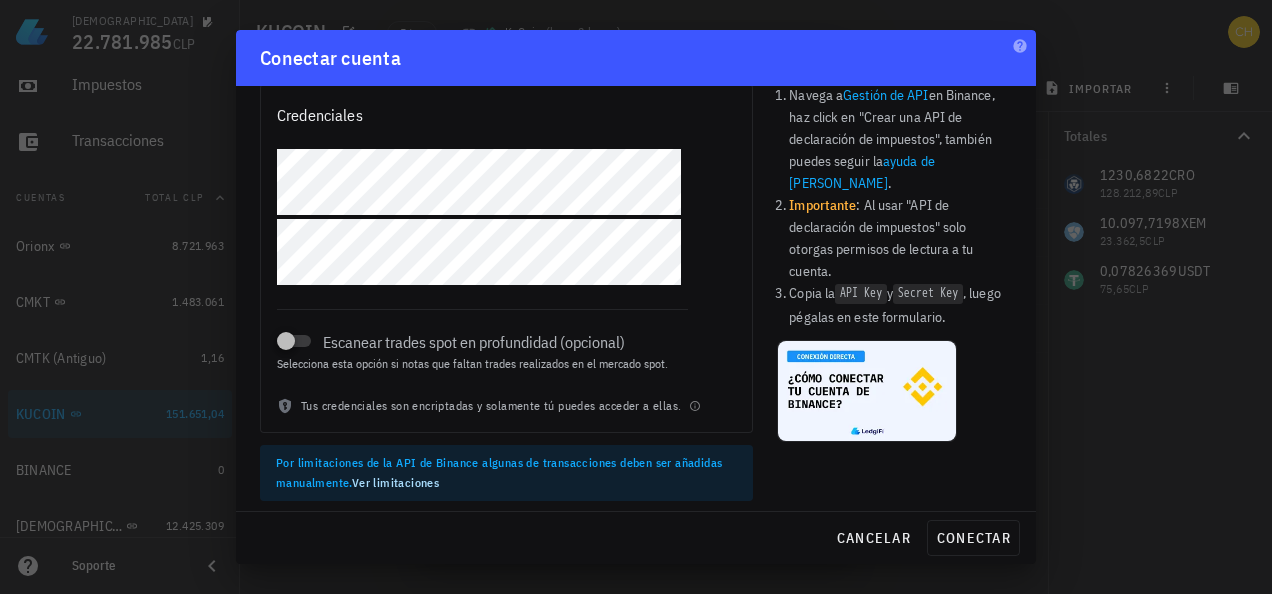 click on "Ver limitaciones" at bounding box center [395, 482] 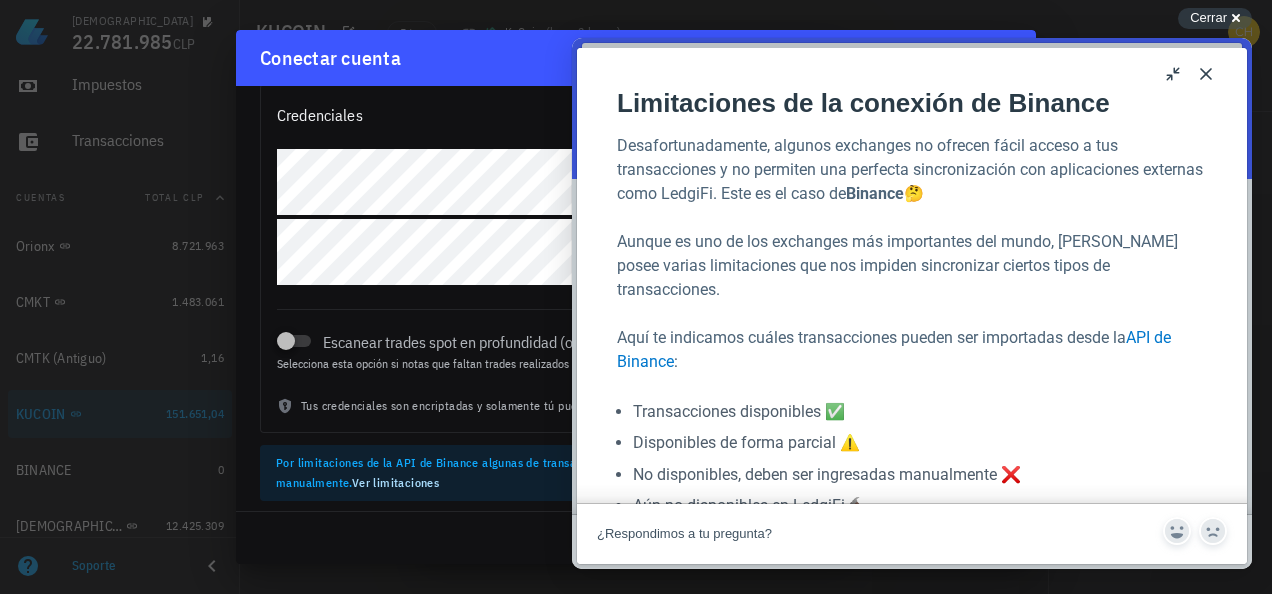 scroll, scrollTop: 172, scrollLeft: 0, axis: vertical 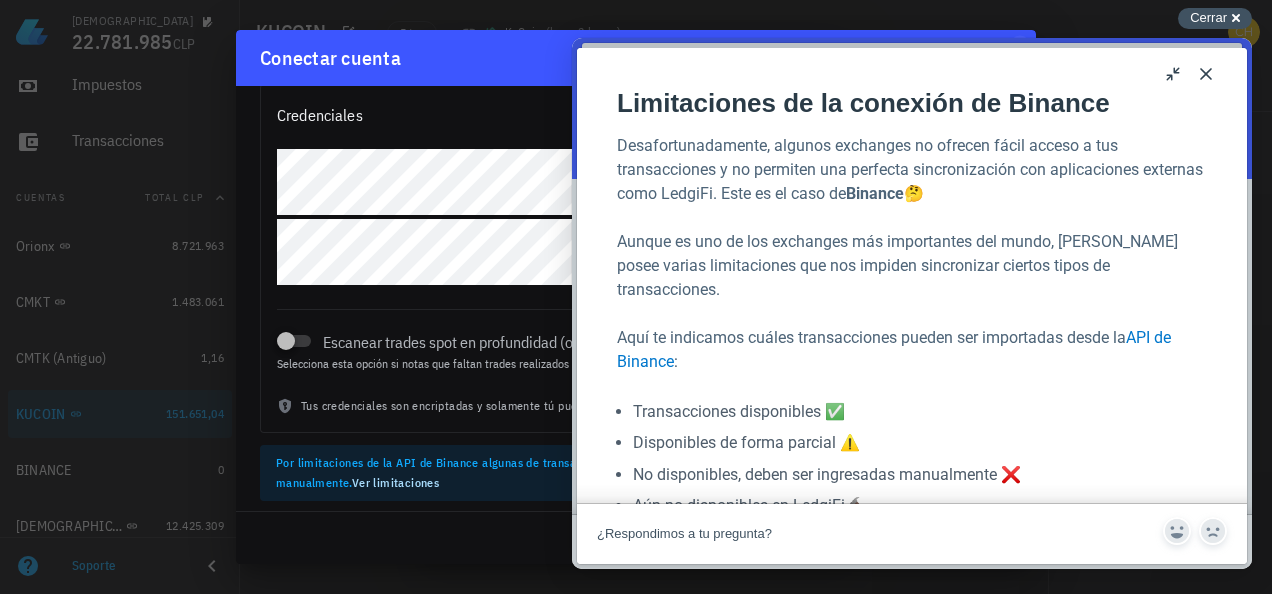 click on "Cerrar" at bounding box center (1208, 17) 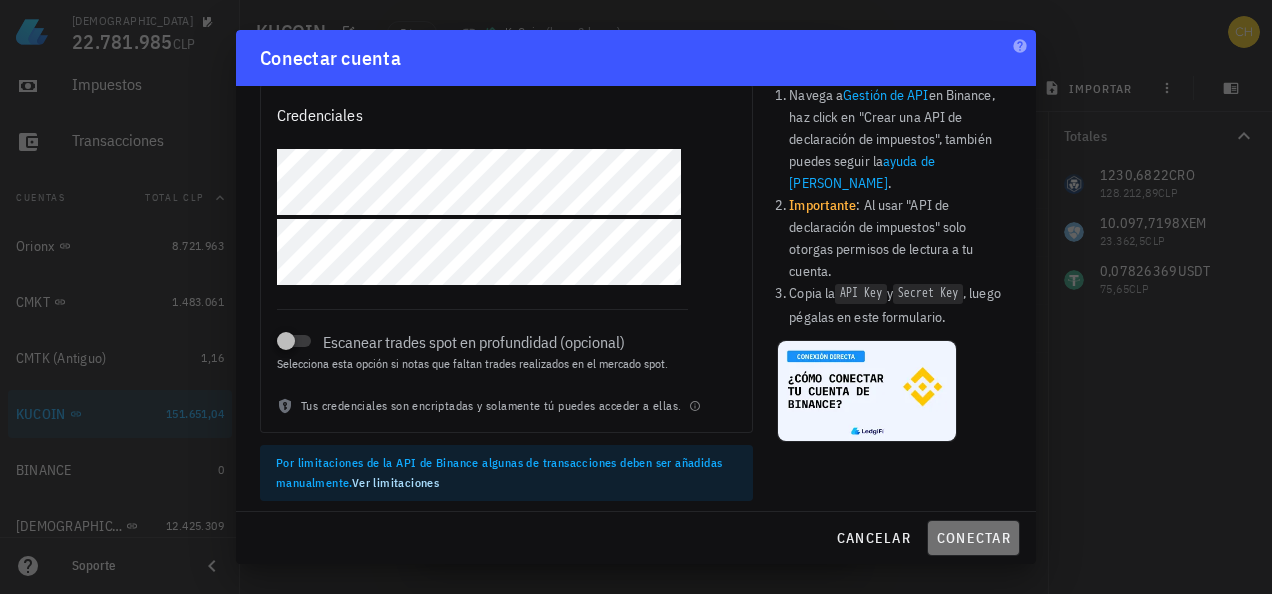 click on "conectar" at bounding box center (973, 538) 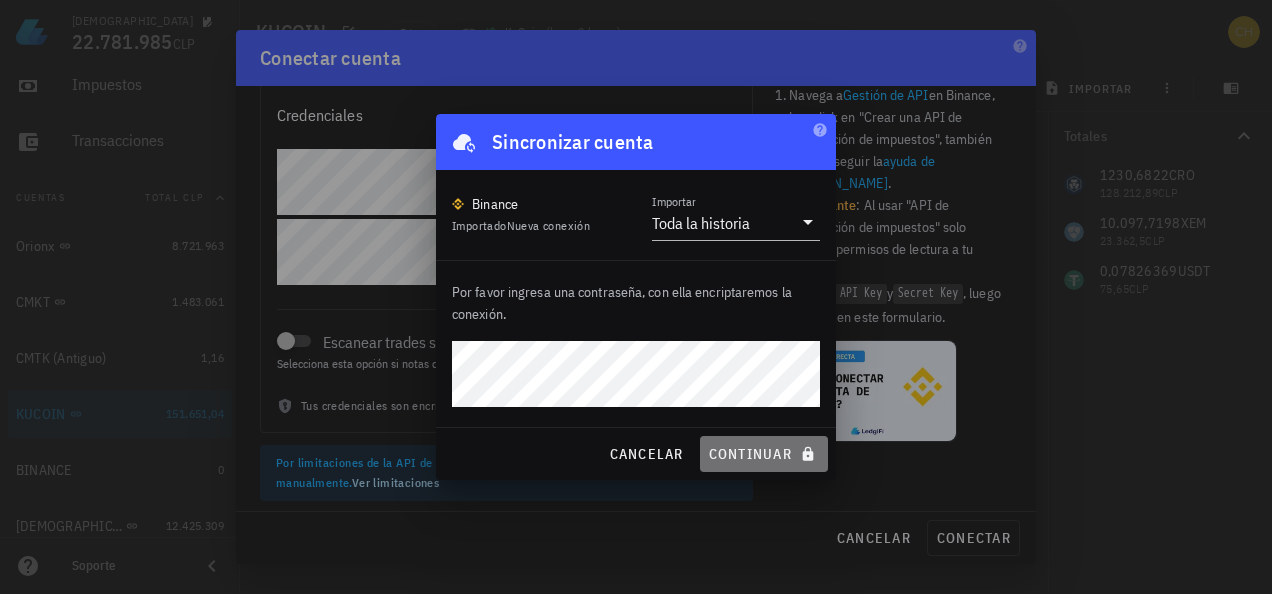 click on "continuar" at bounding box center (764, 454) 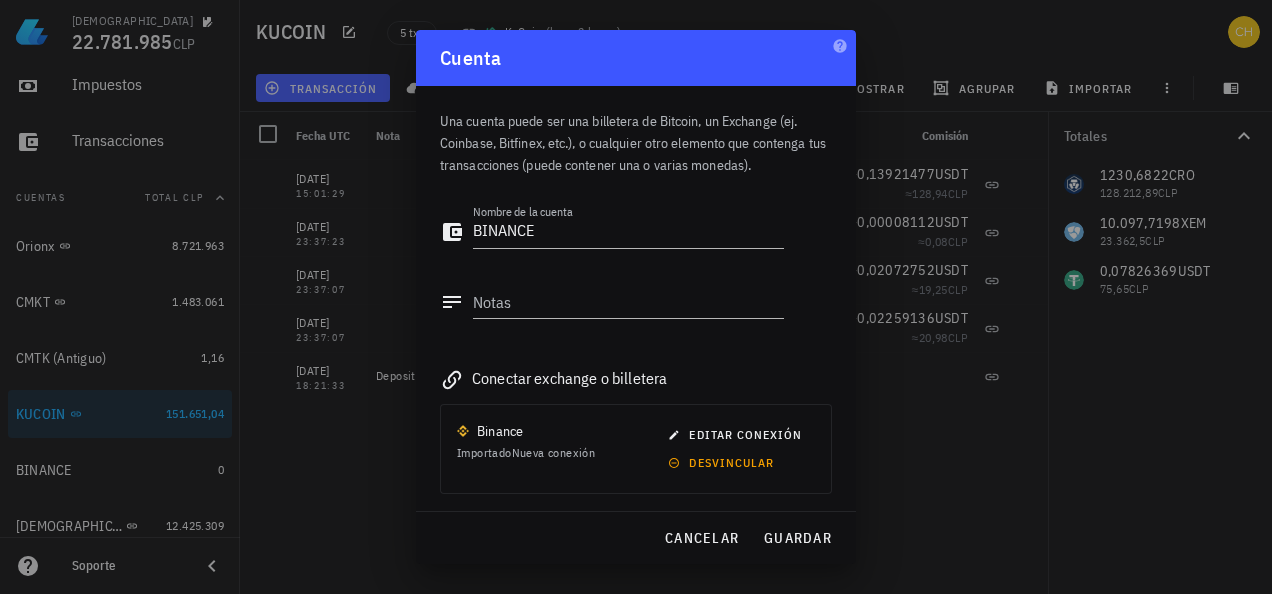 scroll, scrollTop: 5, scrollLeft: 0, axis: vertical 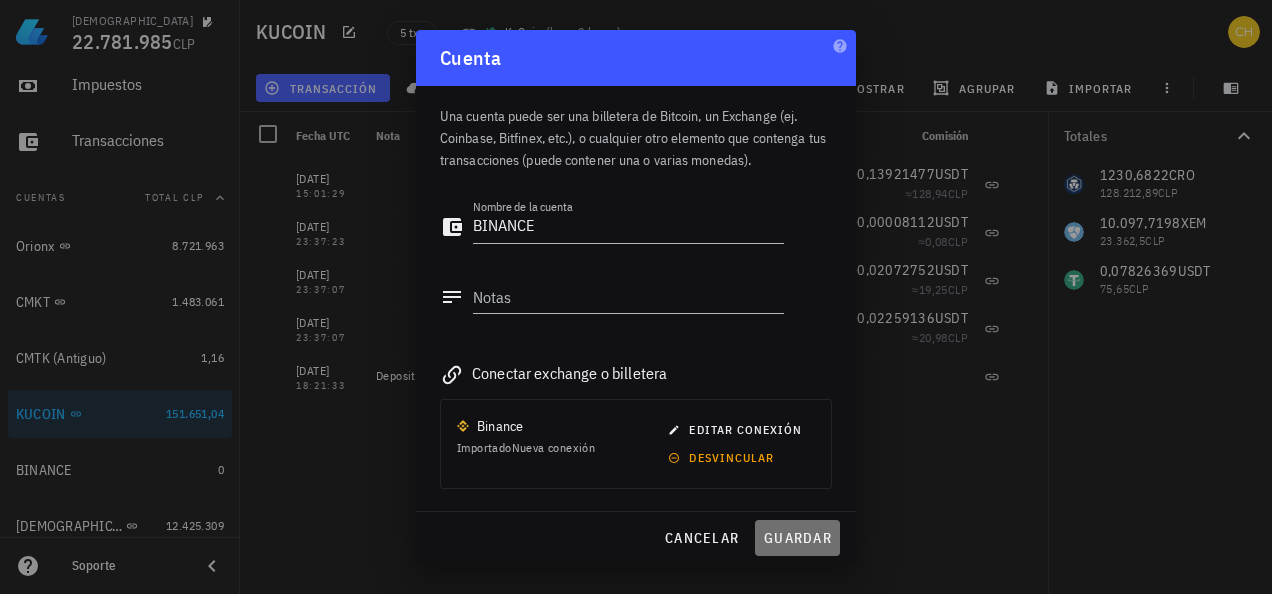 click on "guardar" at bounding box center (797, 538) 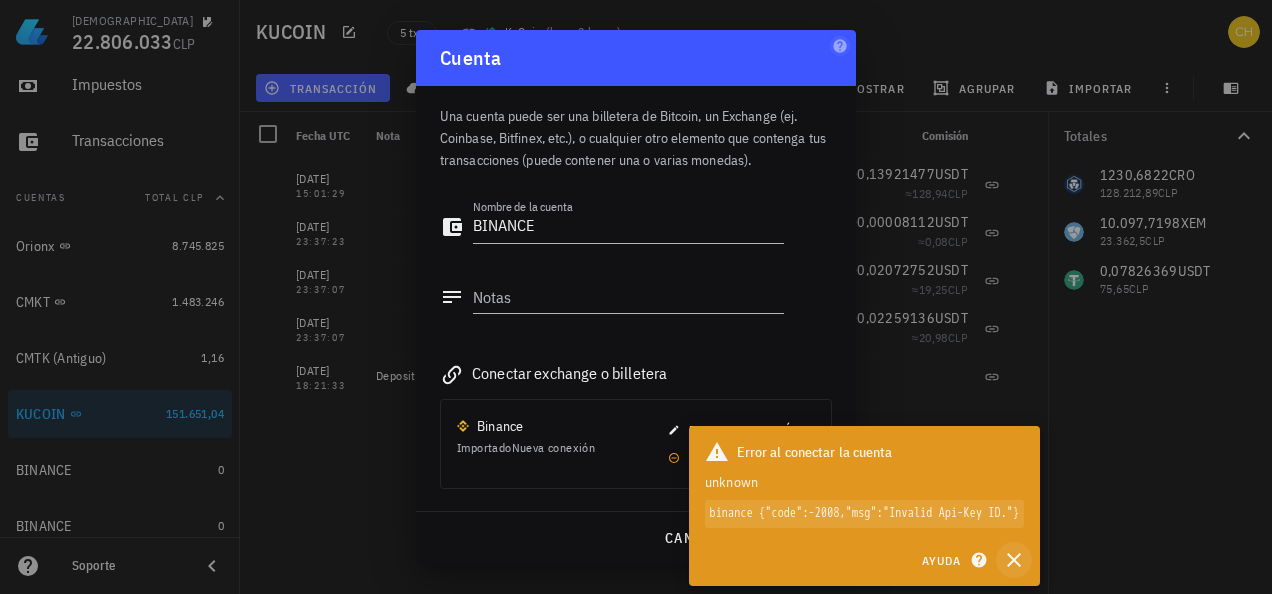 click 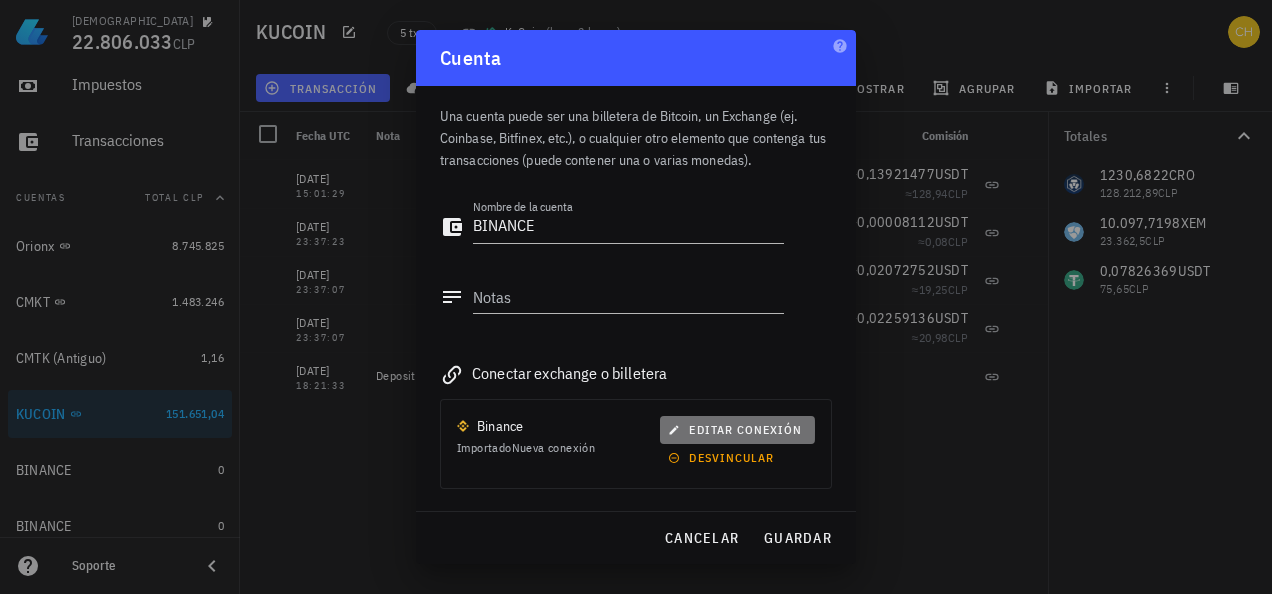 click on "editar conexión" at bounding box center [737, 429] 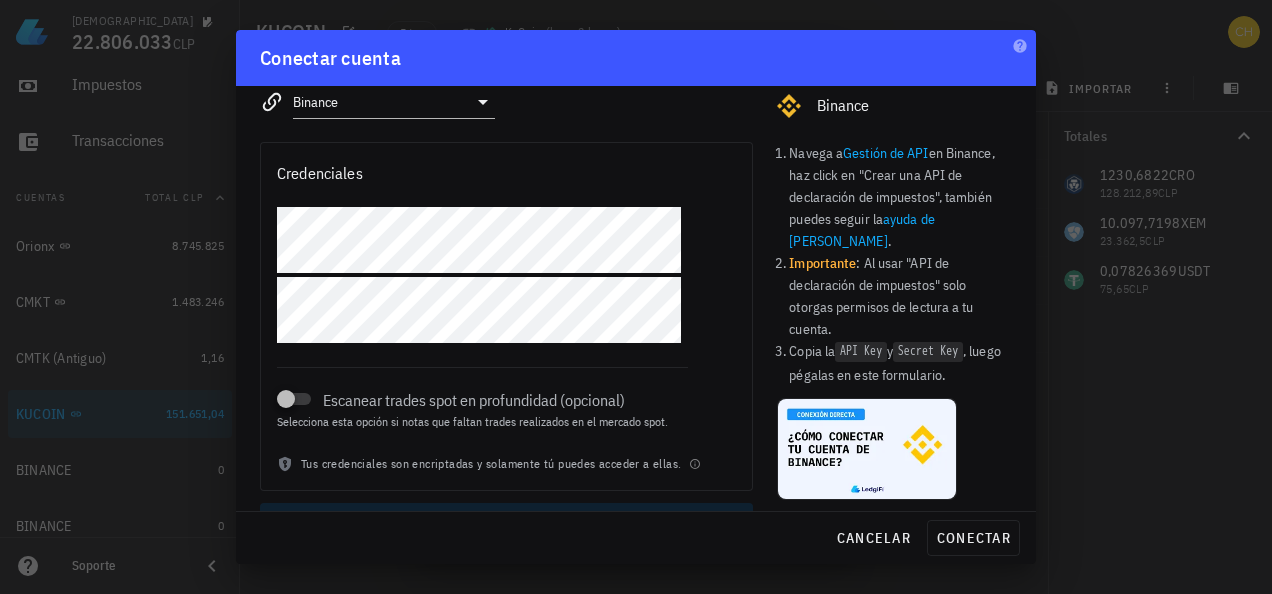 scroll, scrollTop: 0, scrollLeft: 0, axis: both 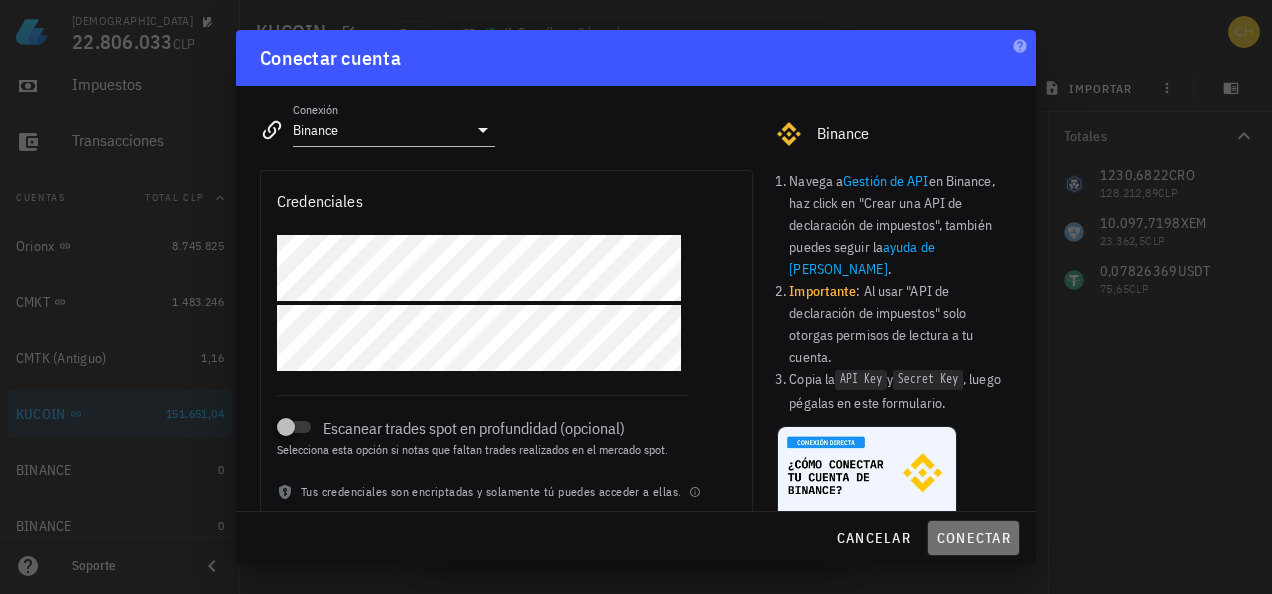 click on "conectar" at bounding box center [973, 538] 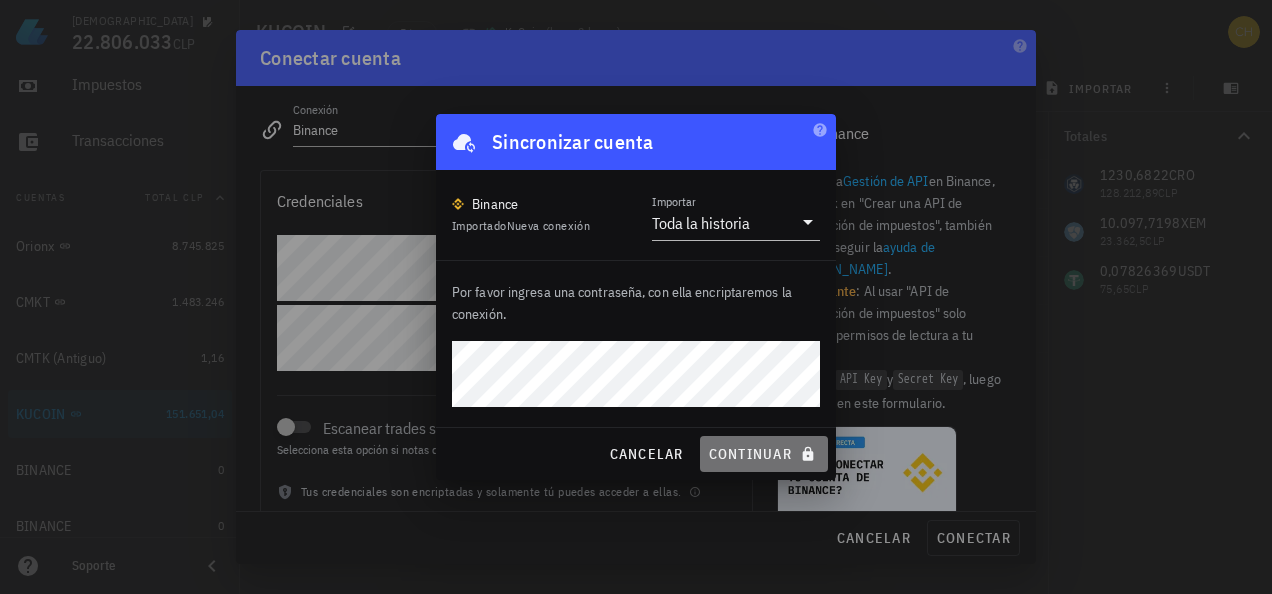 click on "continuar" at bounding box center (764, 454) 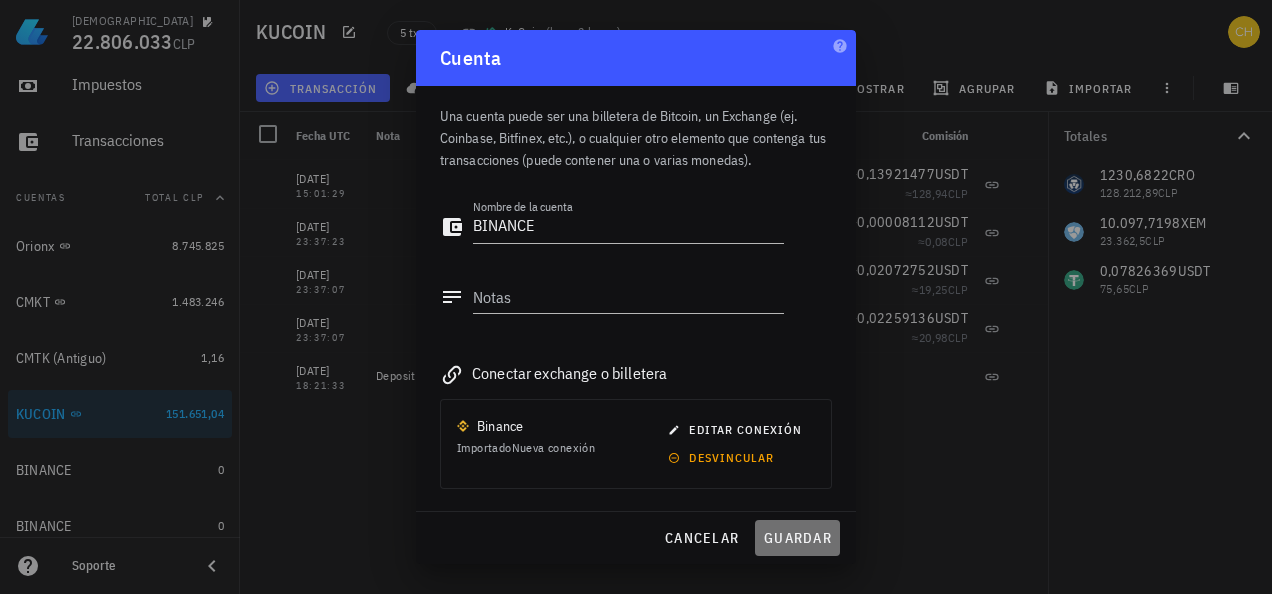 click on "guardar" at bounding box center [797, 538] 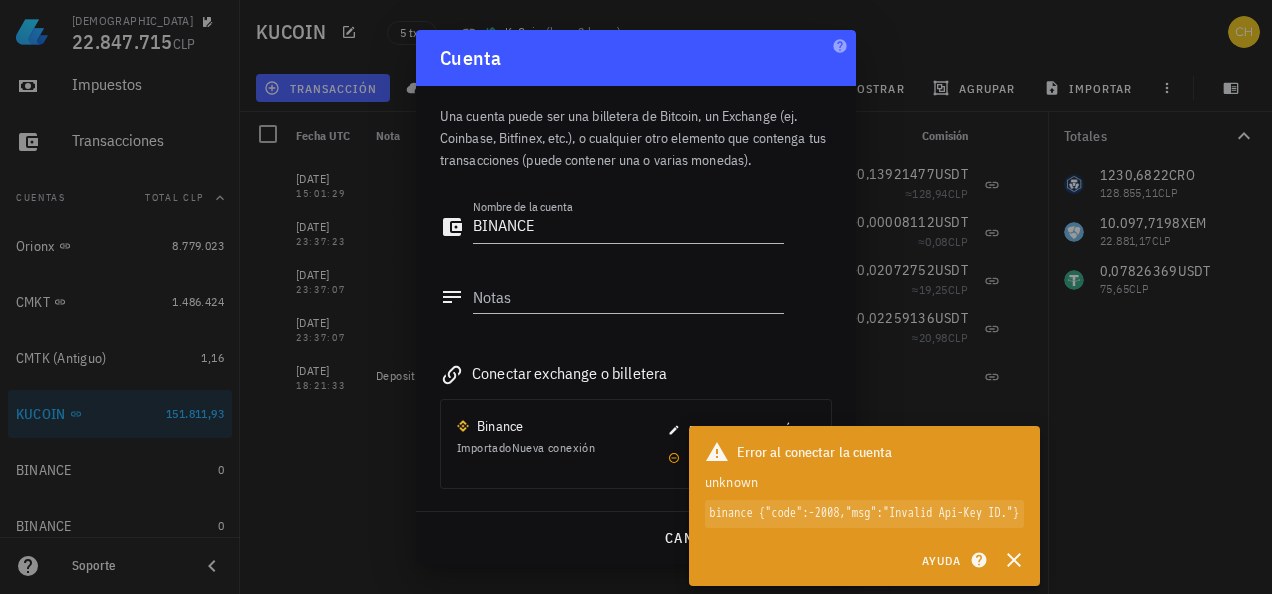click at bounding box center (636, 297) 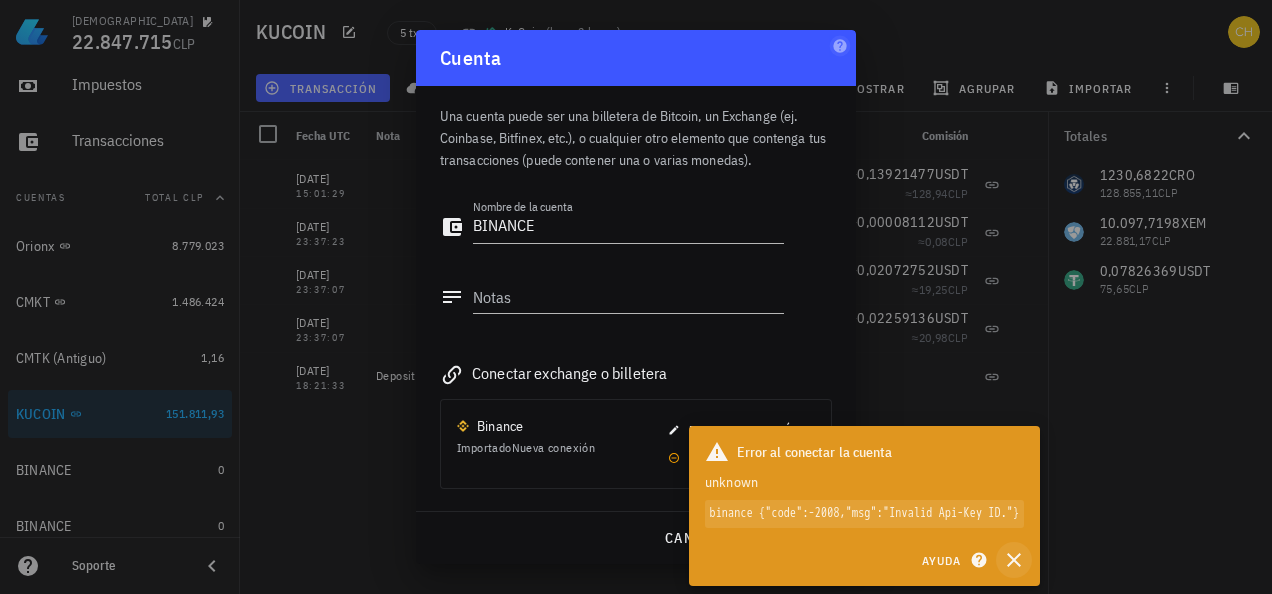 click 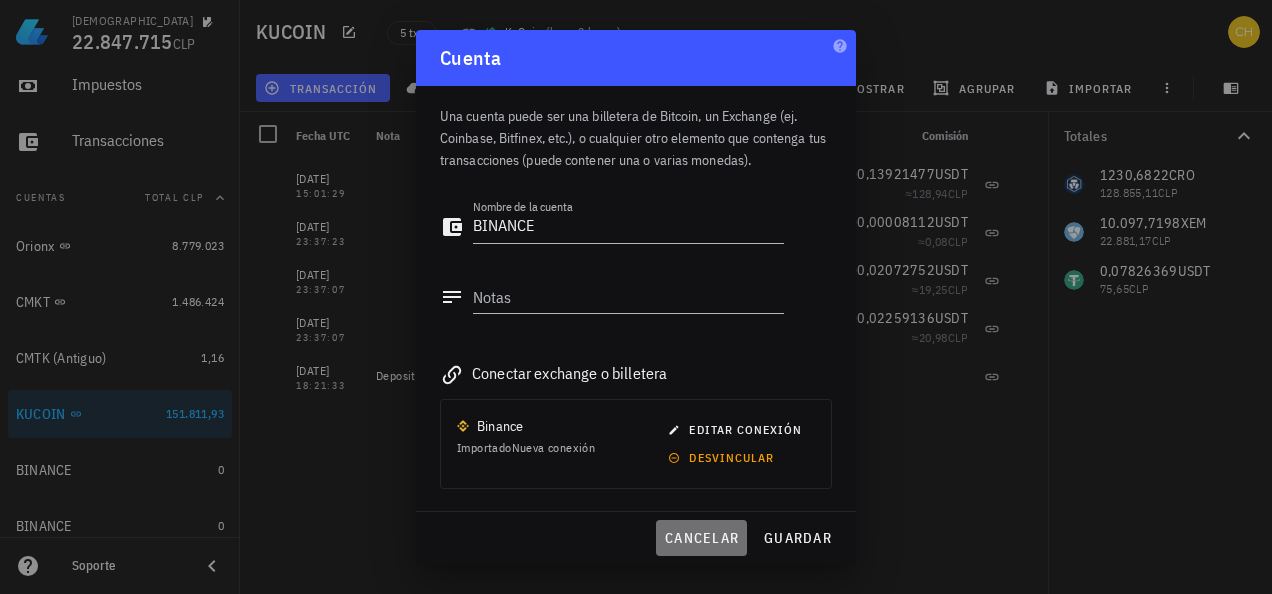 click on "cancelar" at bounding box center (701, 538) 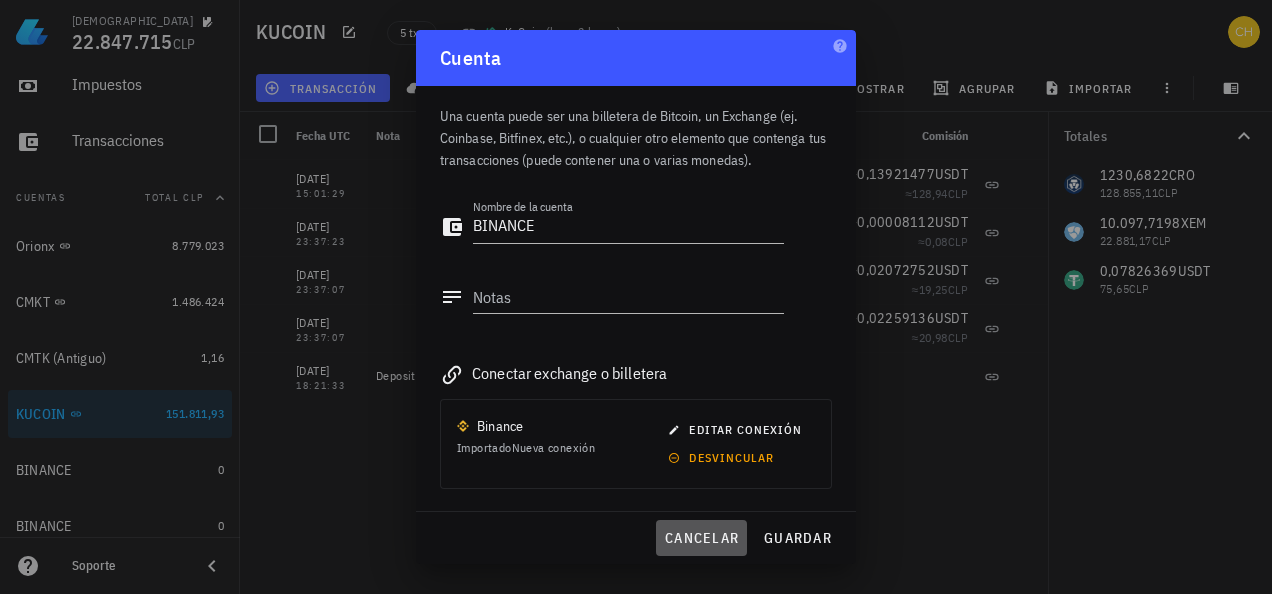 type 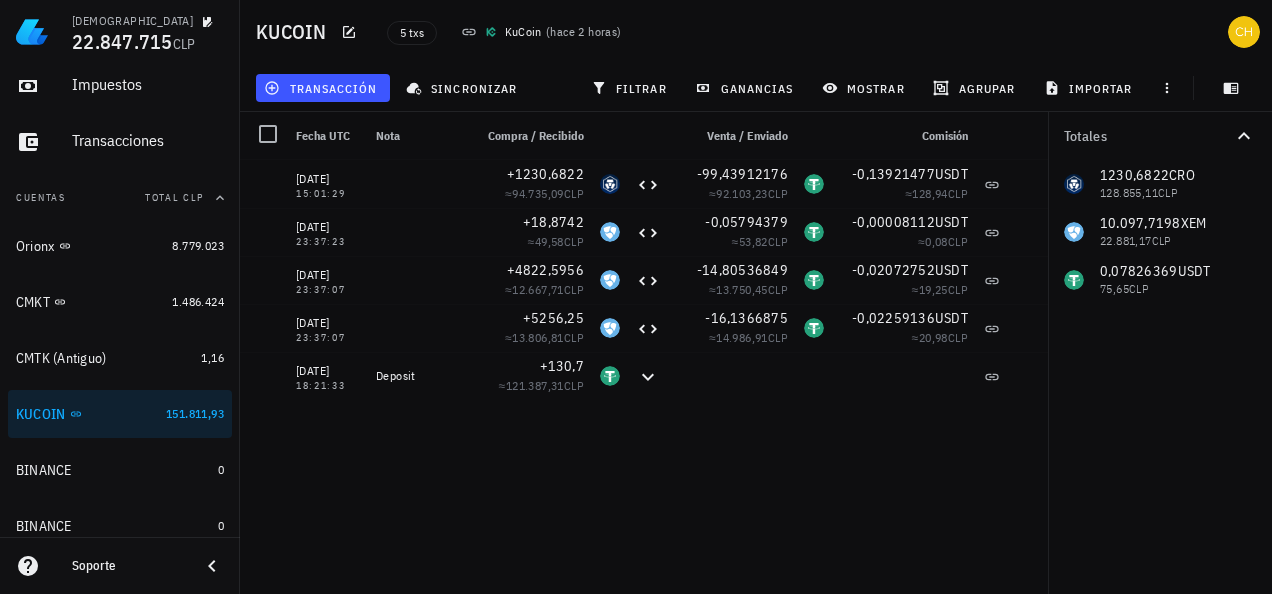 scroll, scrollTop: 290, scrollLeft: 0, axis: vertical 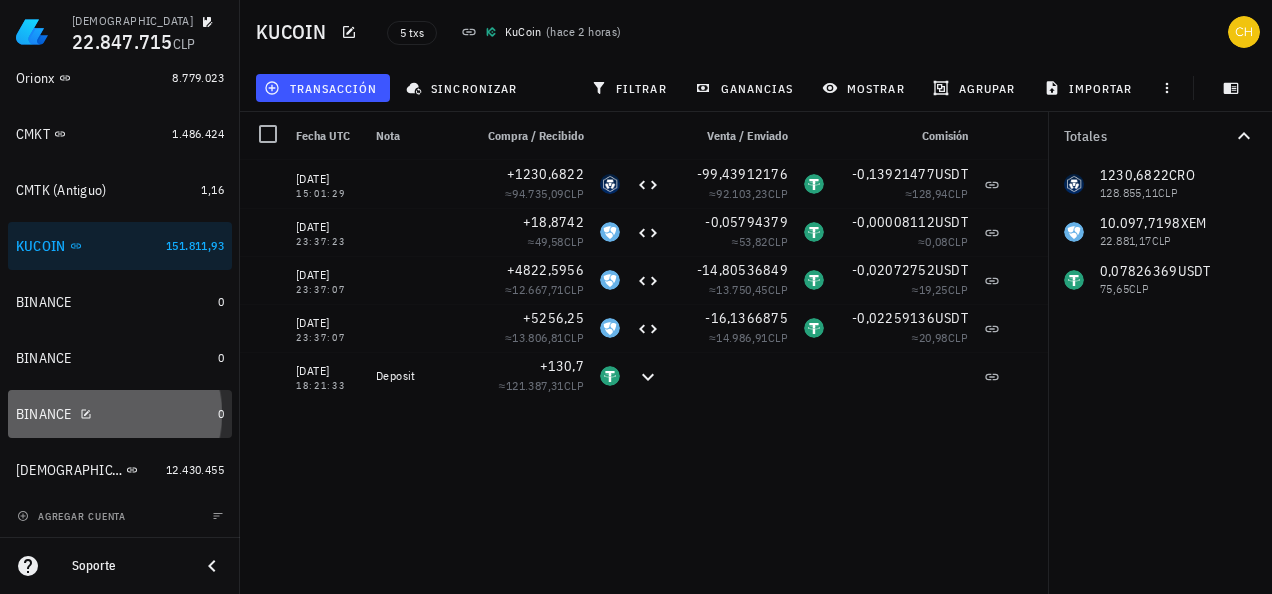 click on "BINANCE" at bounding box center (113, 414) 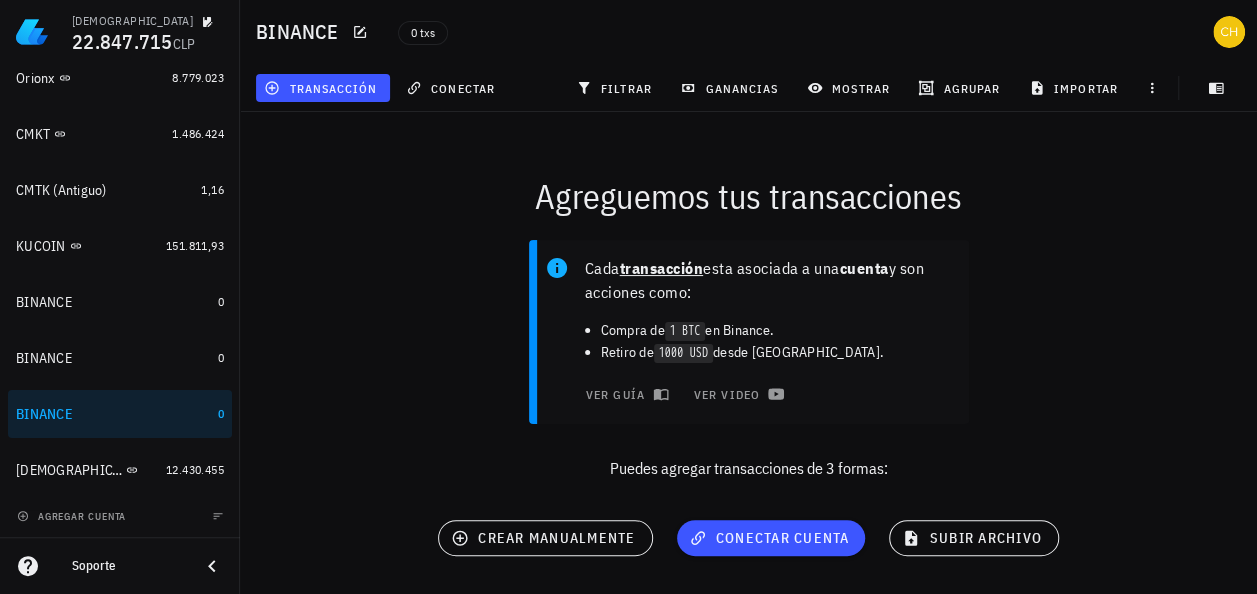 drag, startPoint x: 166, startPoint y: 410, endPoint x: 330, endPoint y: 462, distance: 172.04651 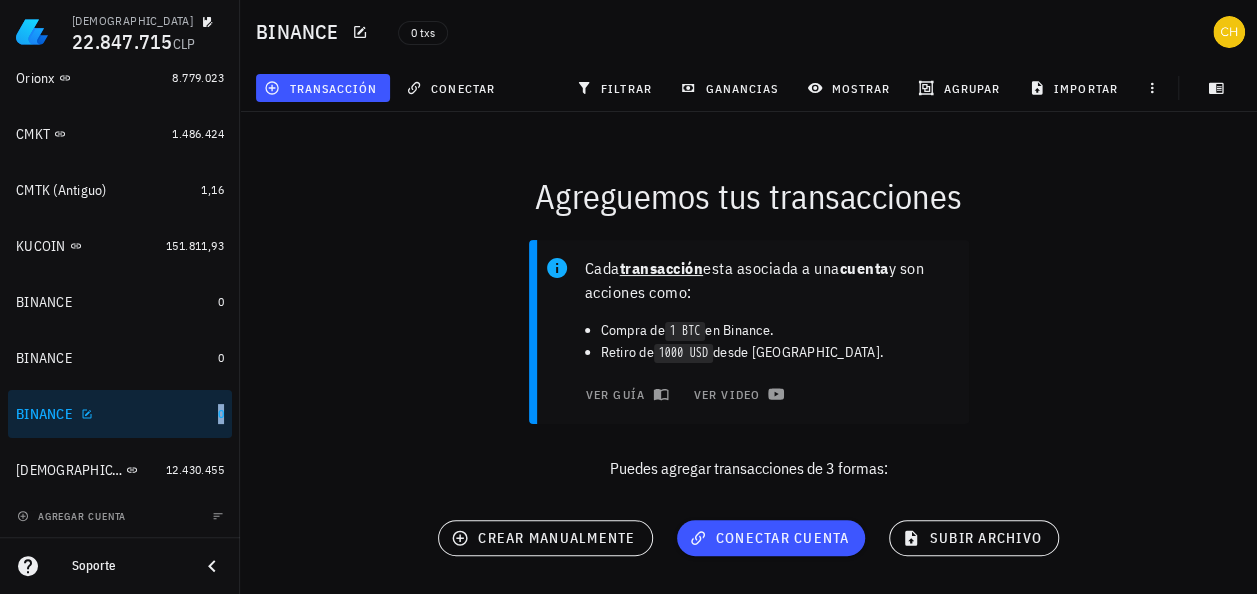 click on "0" at bounding box center [221, 413] 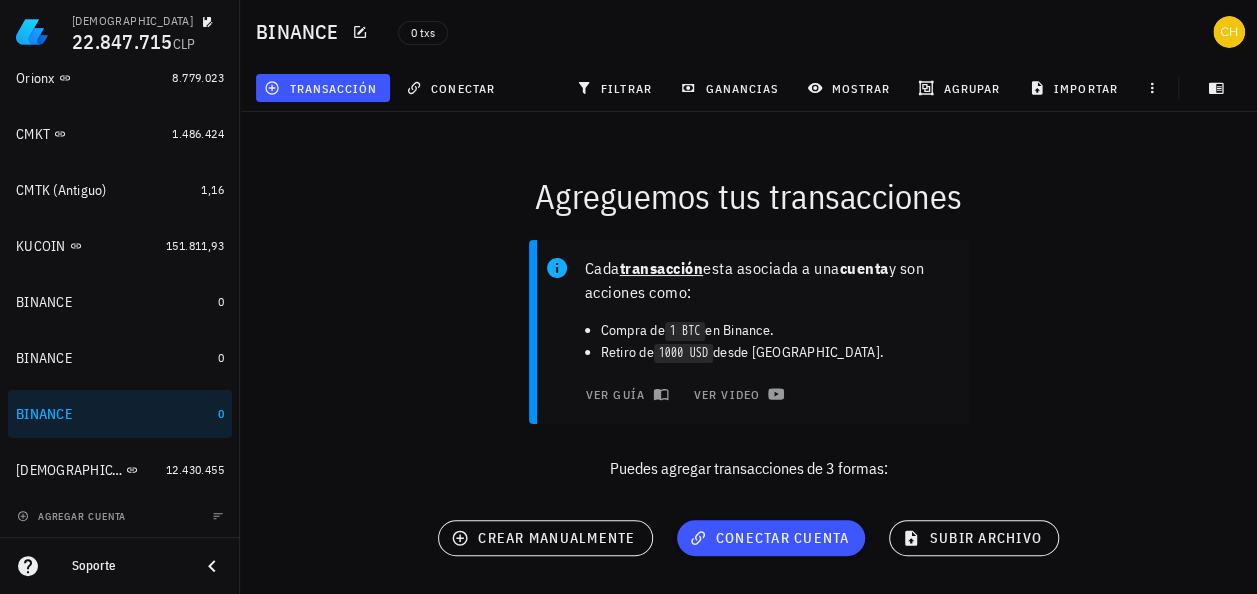 drag, startPoint x: 207, startPoint y: 416, endPoint x: 316, endPoint y: 423, distance: 109.22454 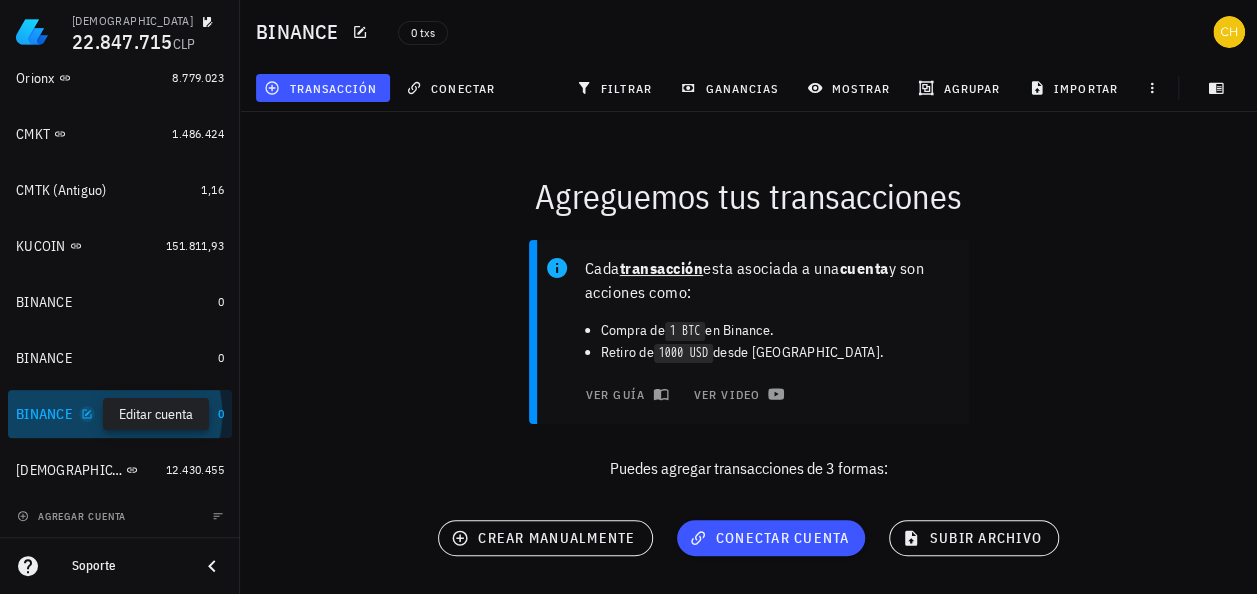 click 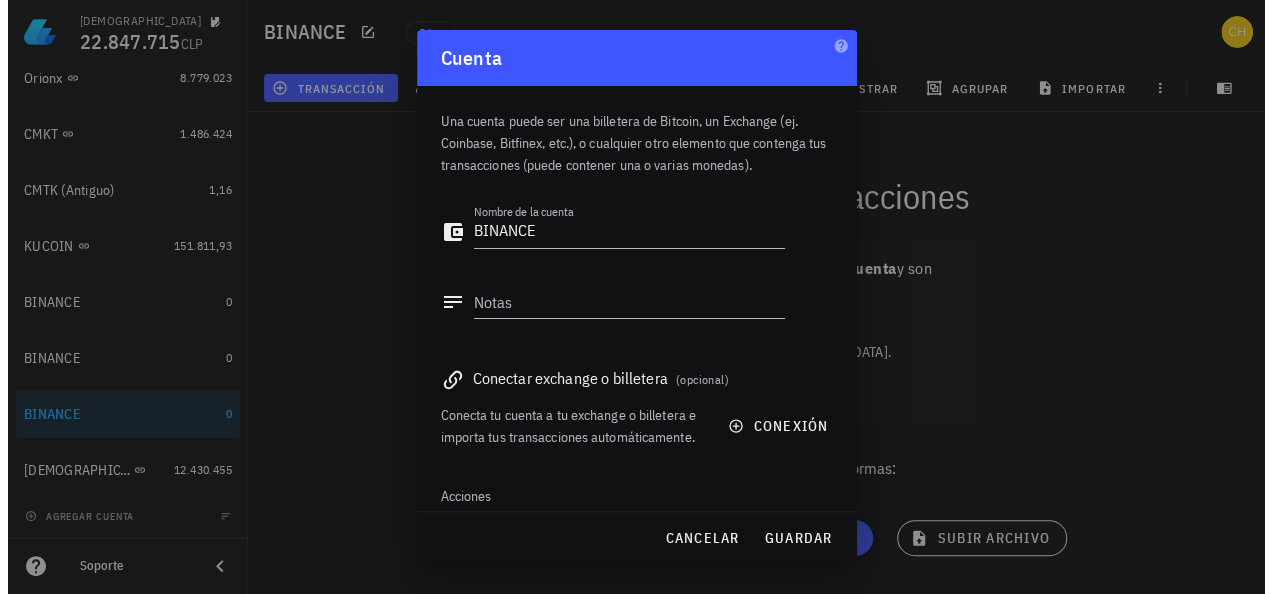 scroll, scrollTop: 78, scrollLeft: 0, axis: vertical 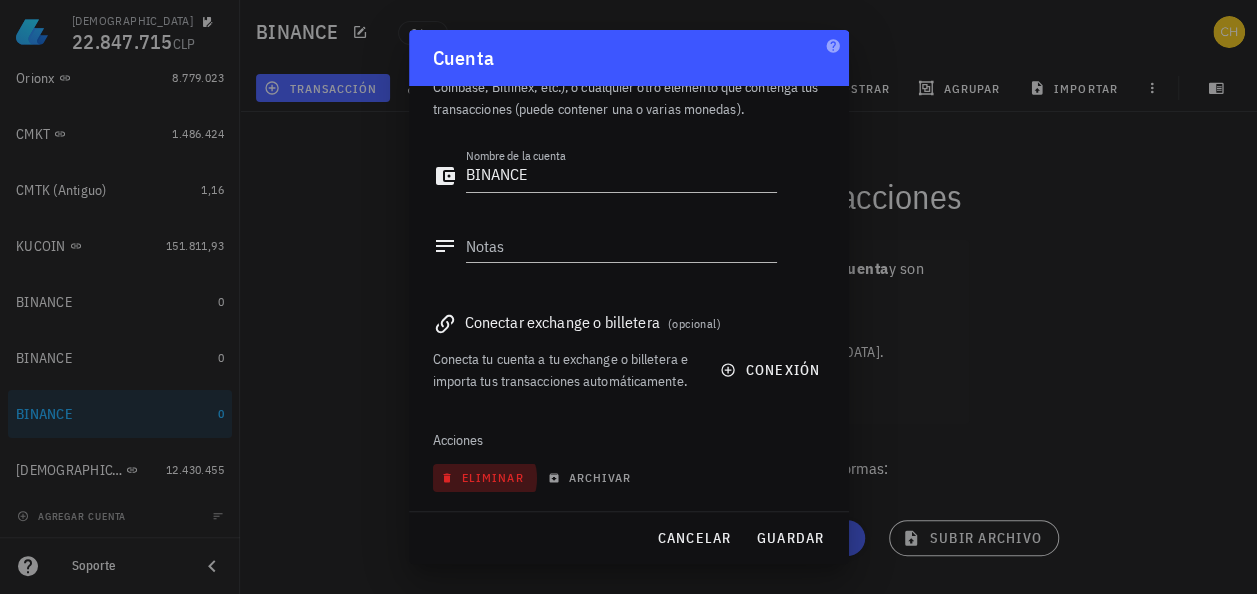 click on "eliminar" at bounding box center [484, 477] 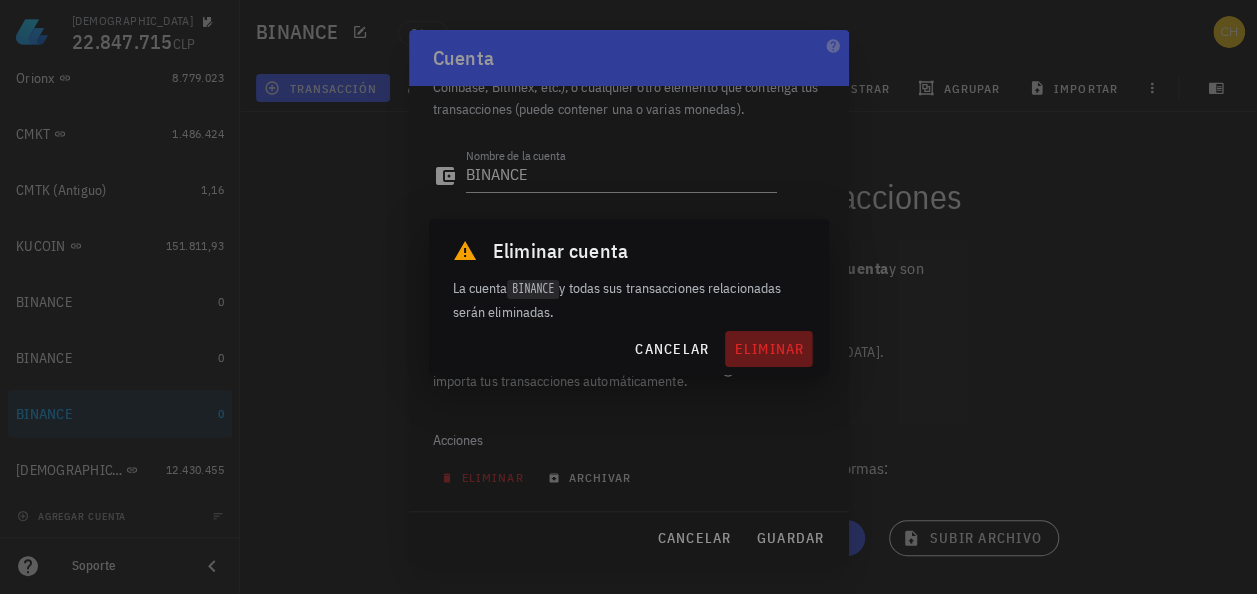 click on "eliminar" at bounding box center (768, 349) 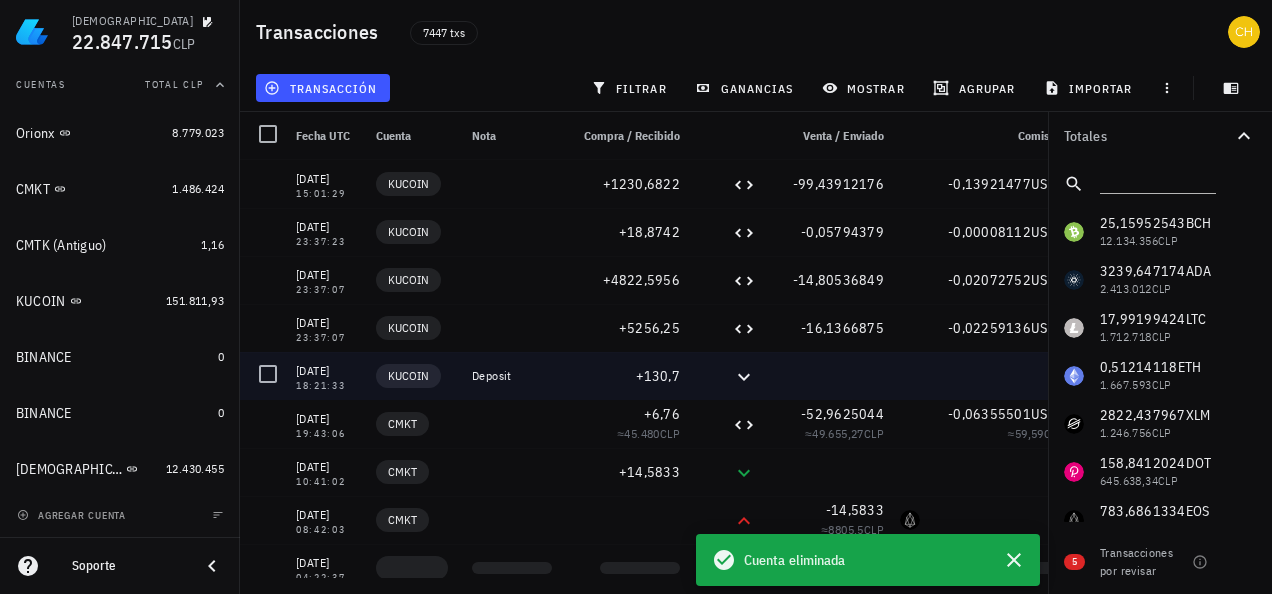 scroll, scrollTop: 234, scrollLeft: 0, axis: vertical 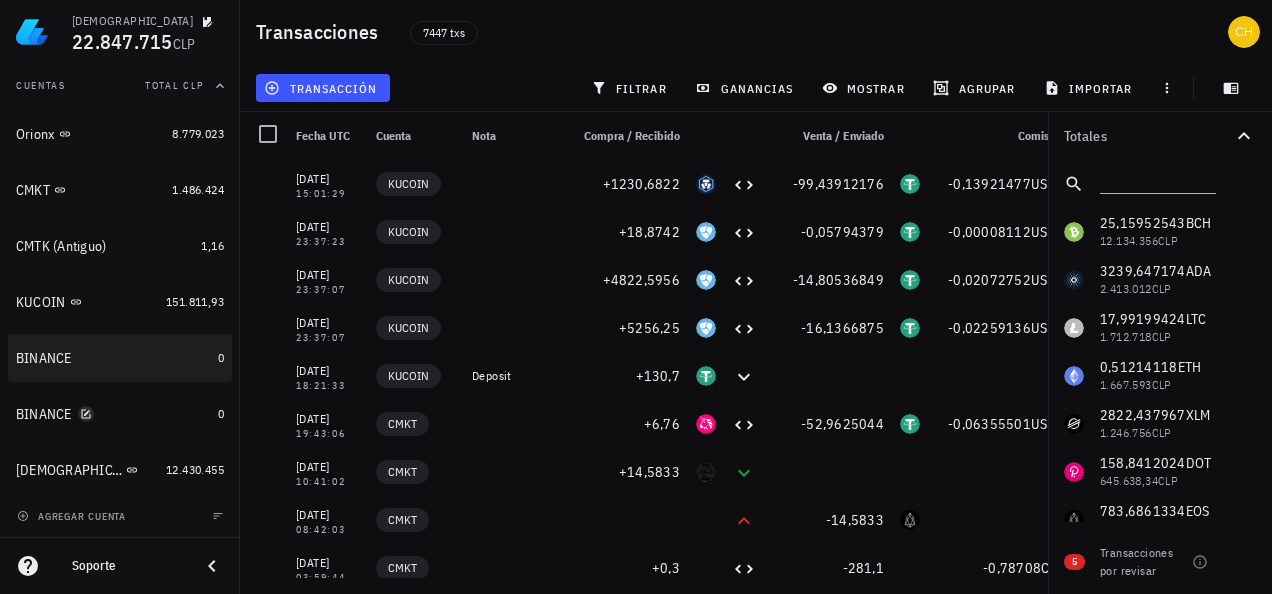 click 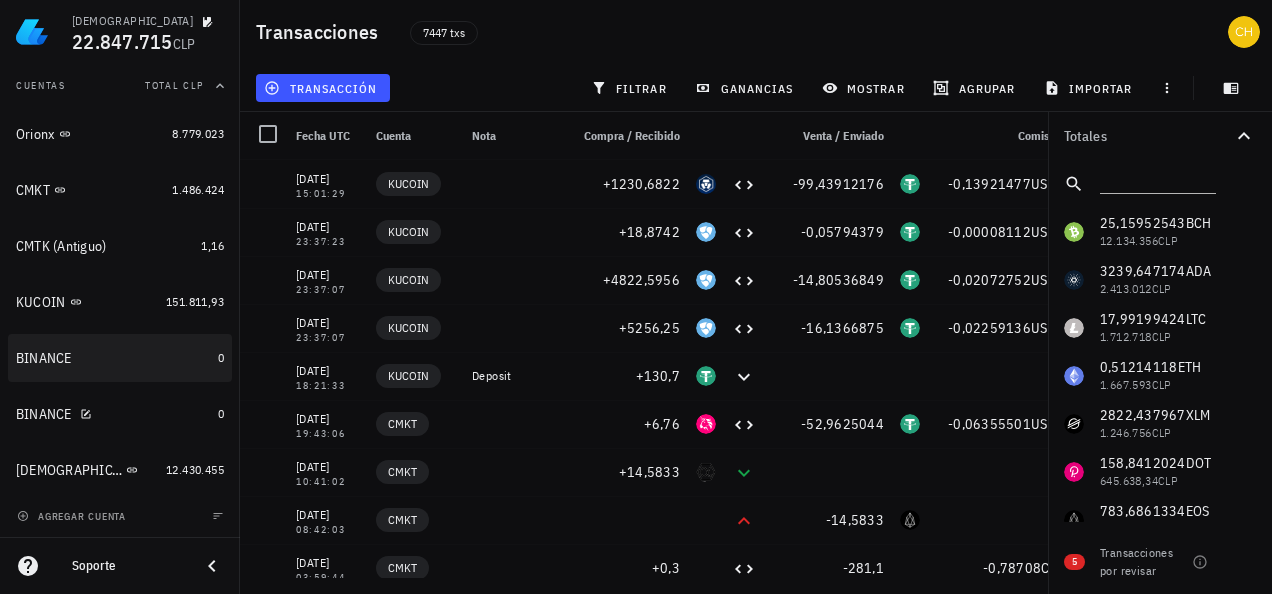 click 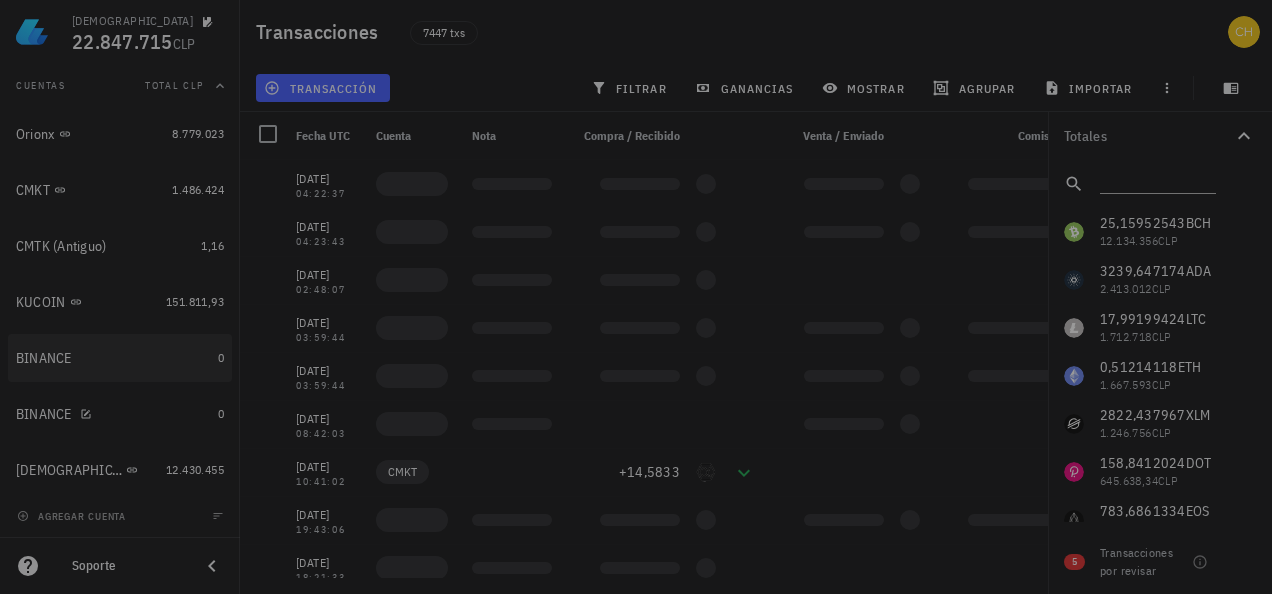 type on "BINANCE" 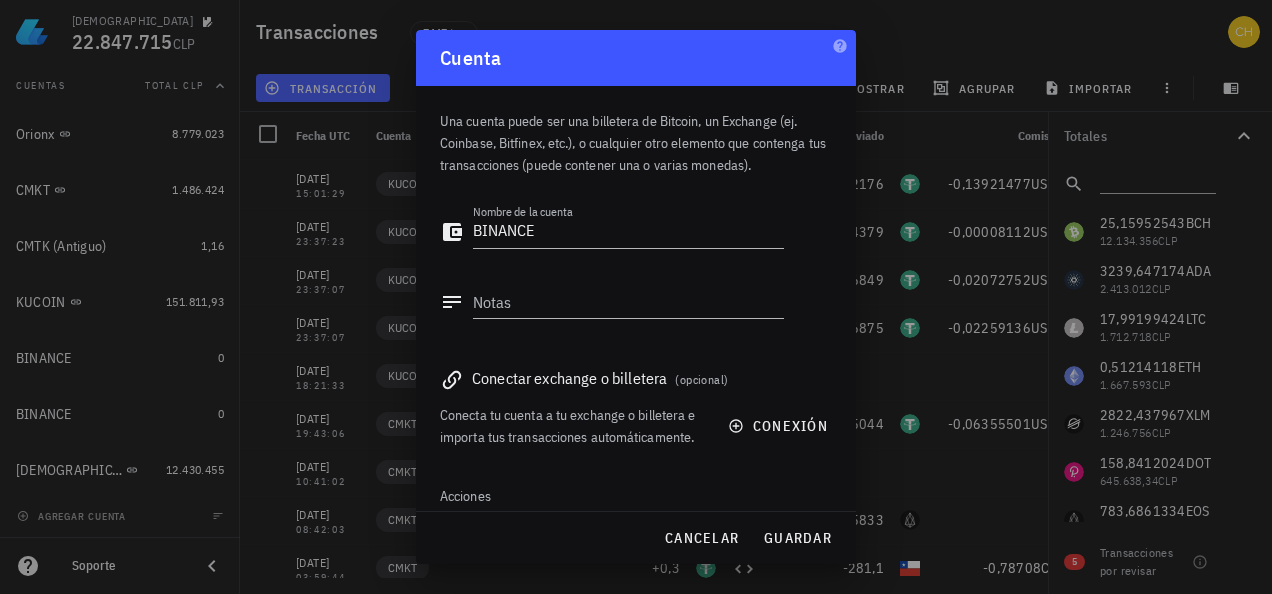 scroll, scrollTop: 78, scrollLeft: 0, axis: vertical 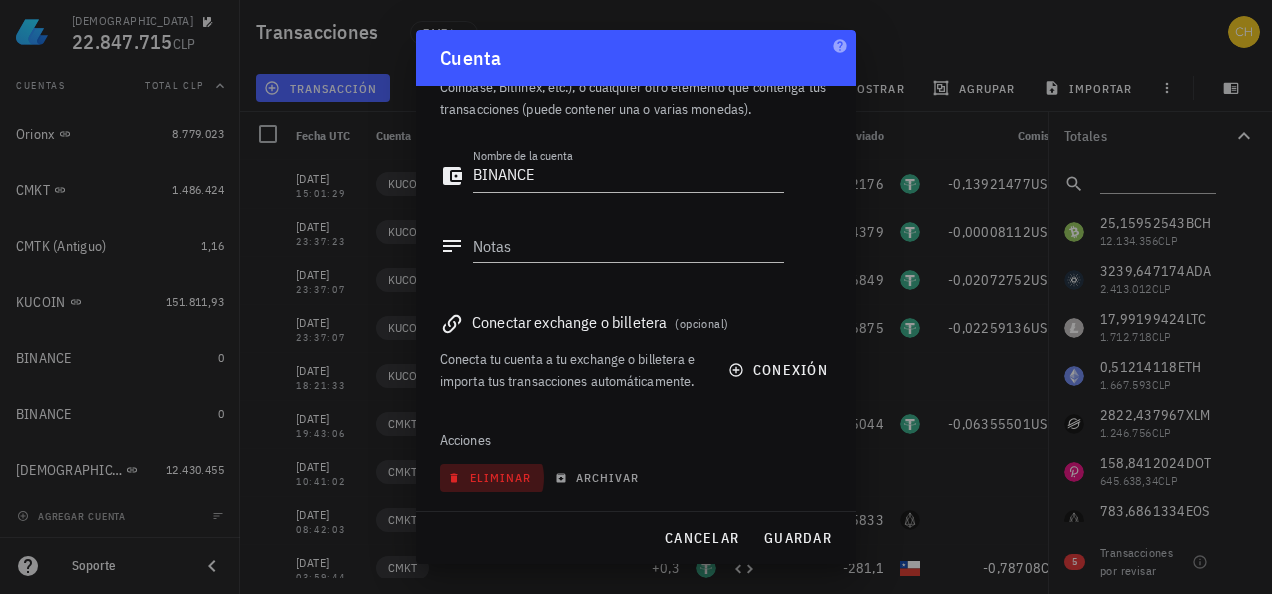 click on "eliminar" at bounding box center (491, 477) 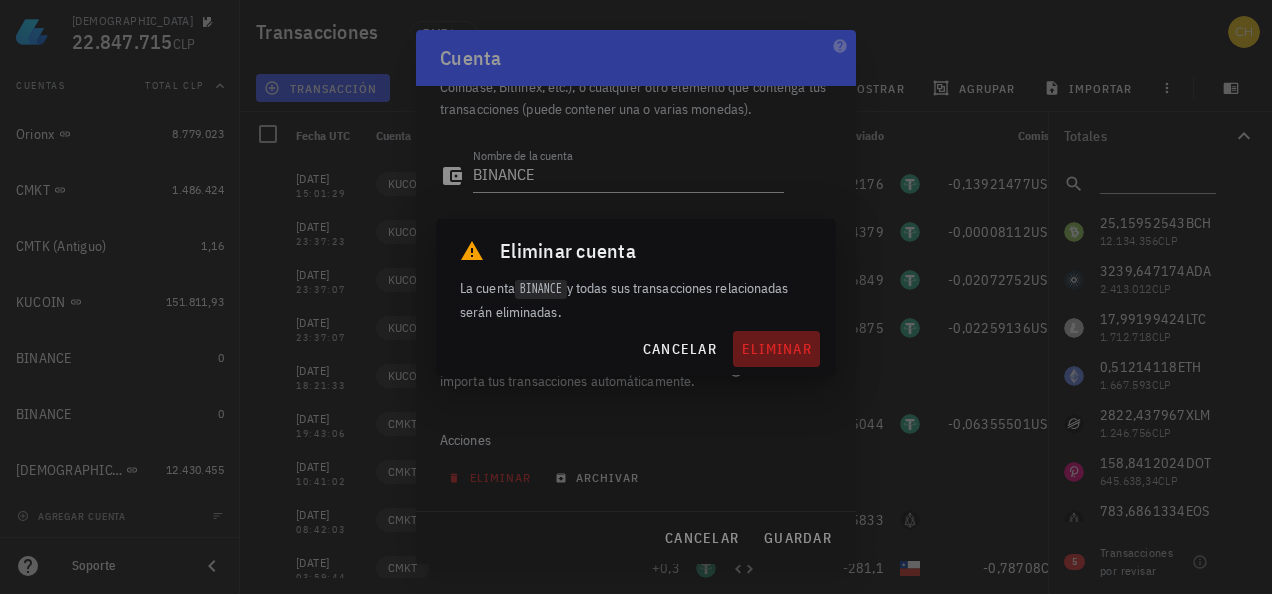 click on "eliminar" at bounding box center [776, 349] 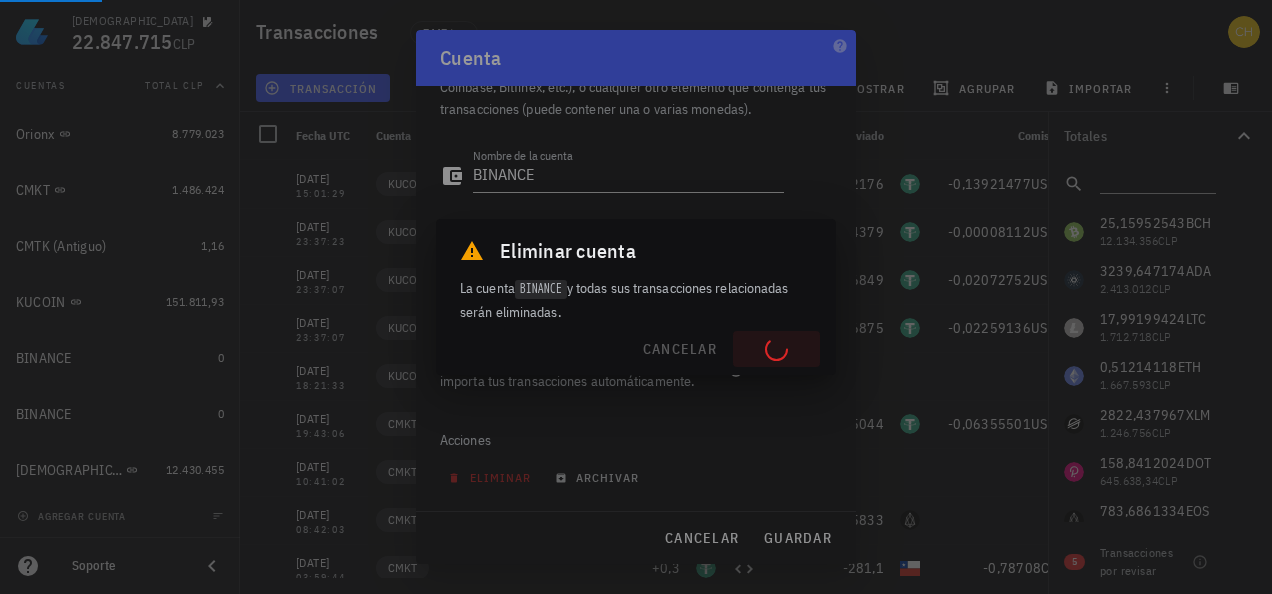 type 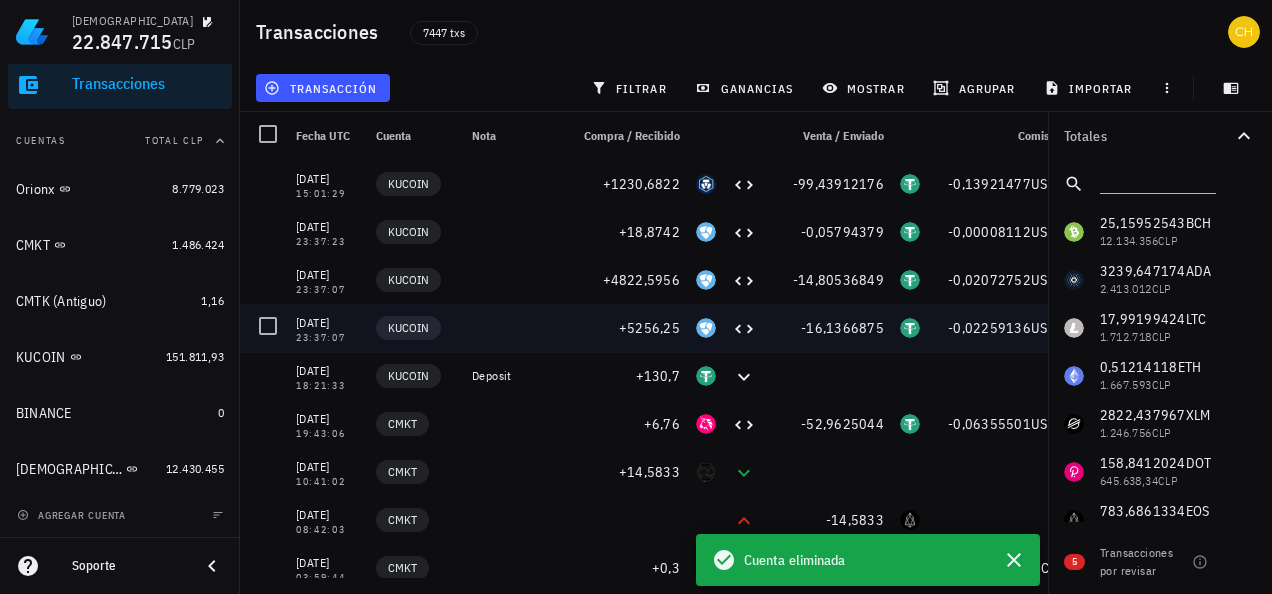 scroll, scrollTop: 178, scrollLeft: 0, axis: vertical 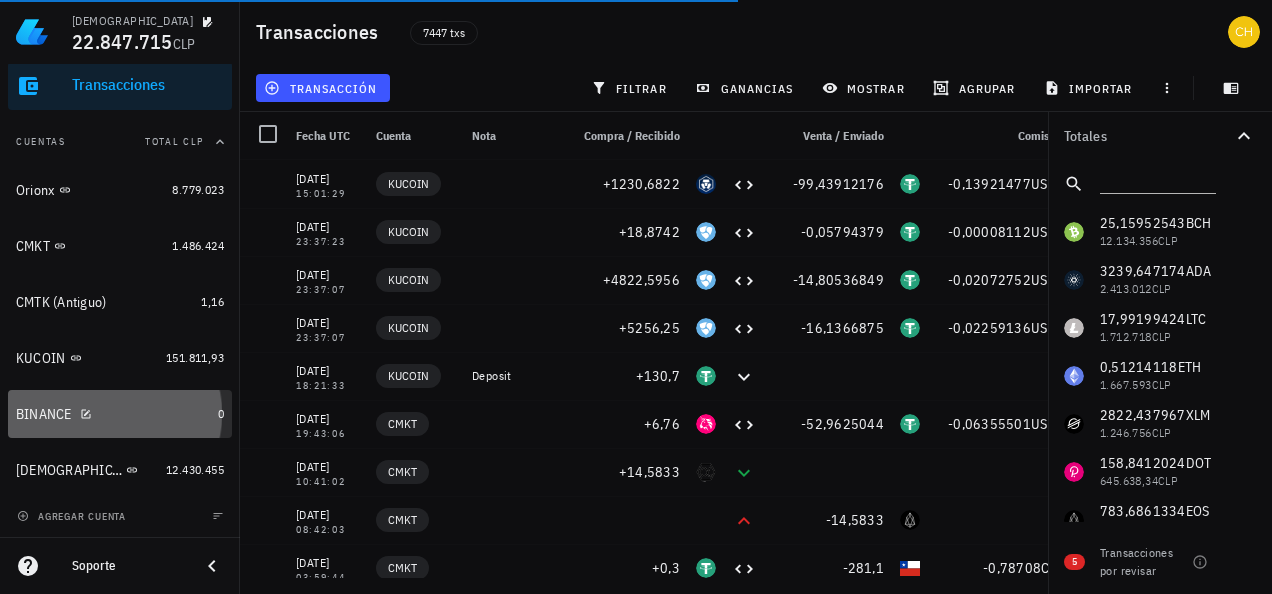 click on "BINANCE" at bounding box center [113, 414] 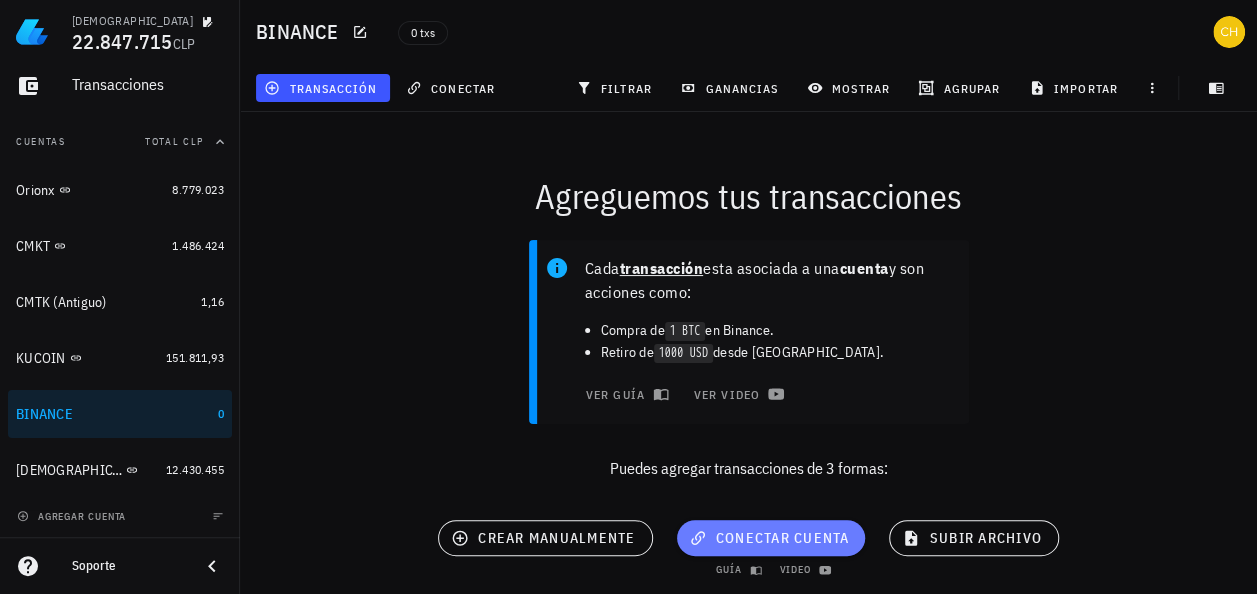 click on "conectar cuenta" at bounding box center (771, 538) 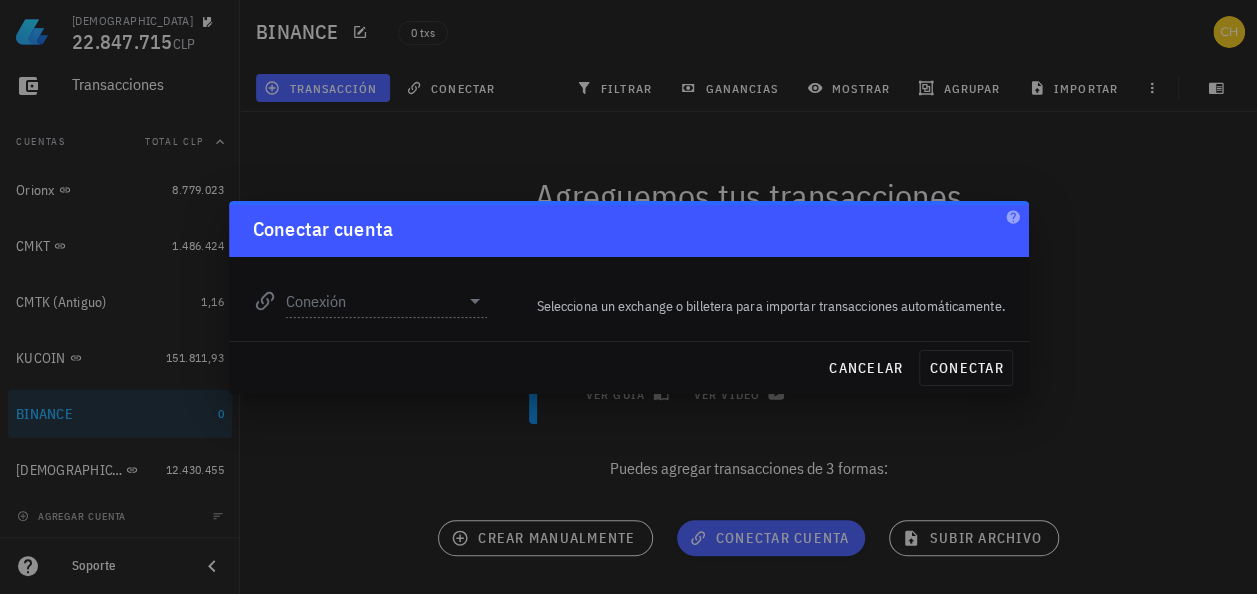 click at bounding box center [628, 297] 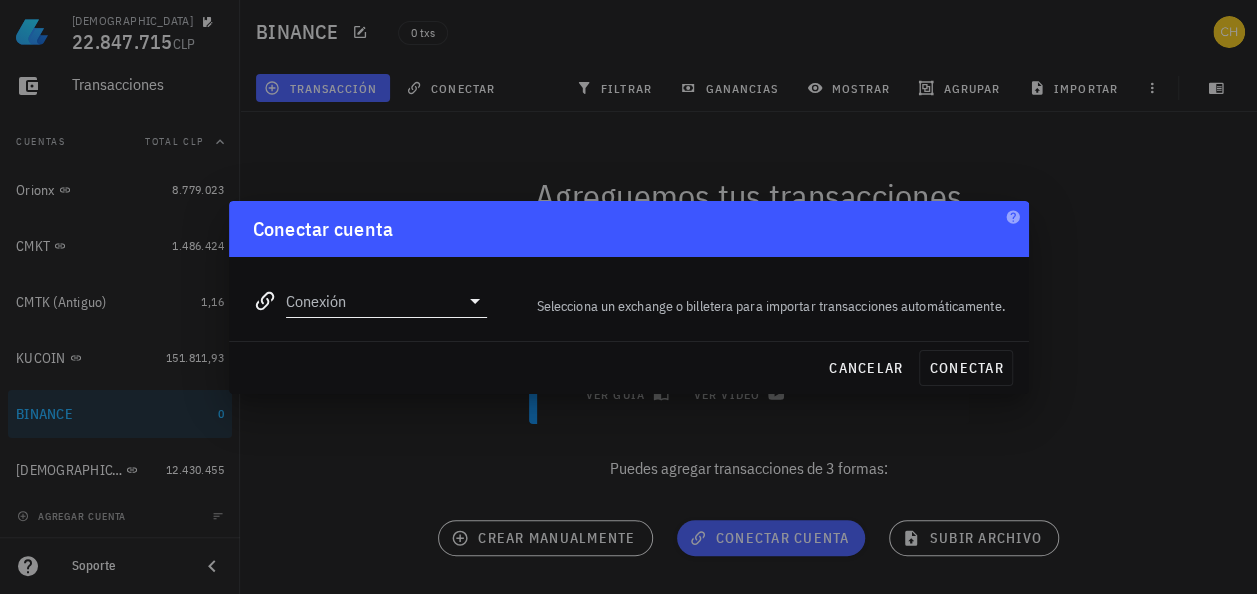 click 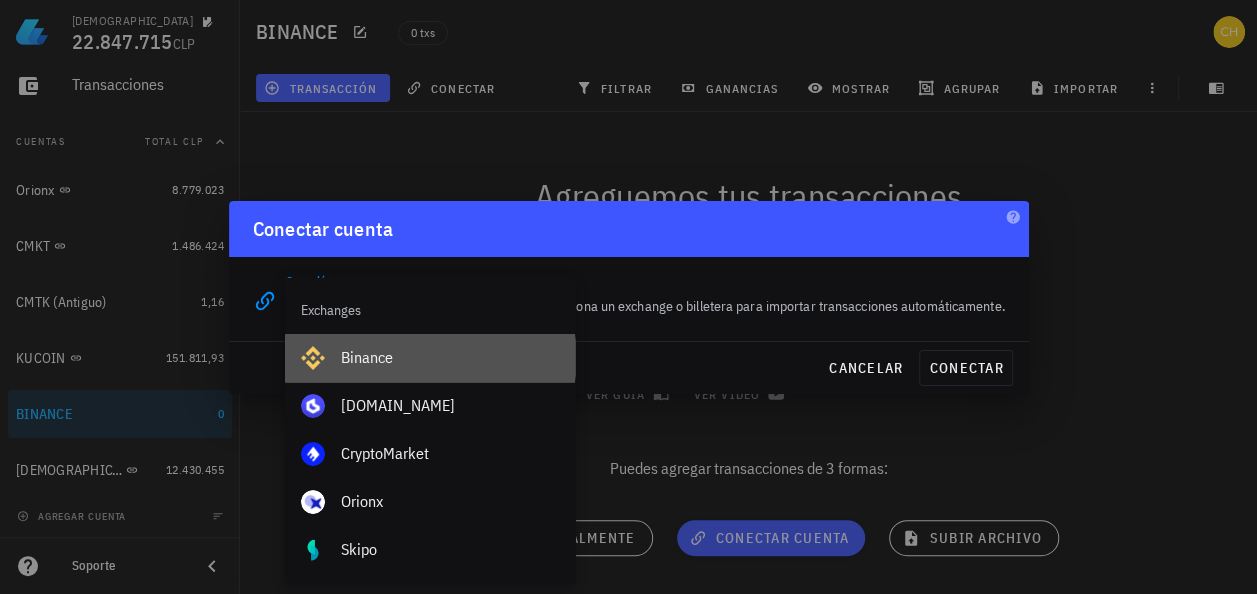 click on "Binance" at bounding box center [450, 357] 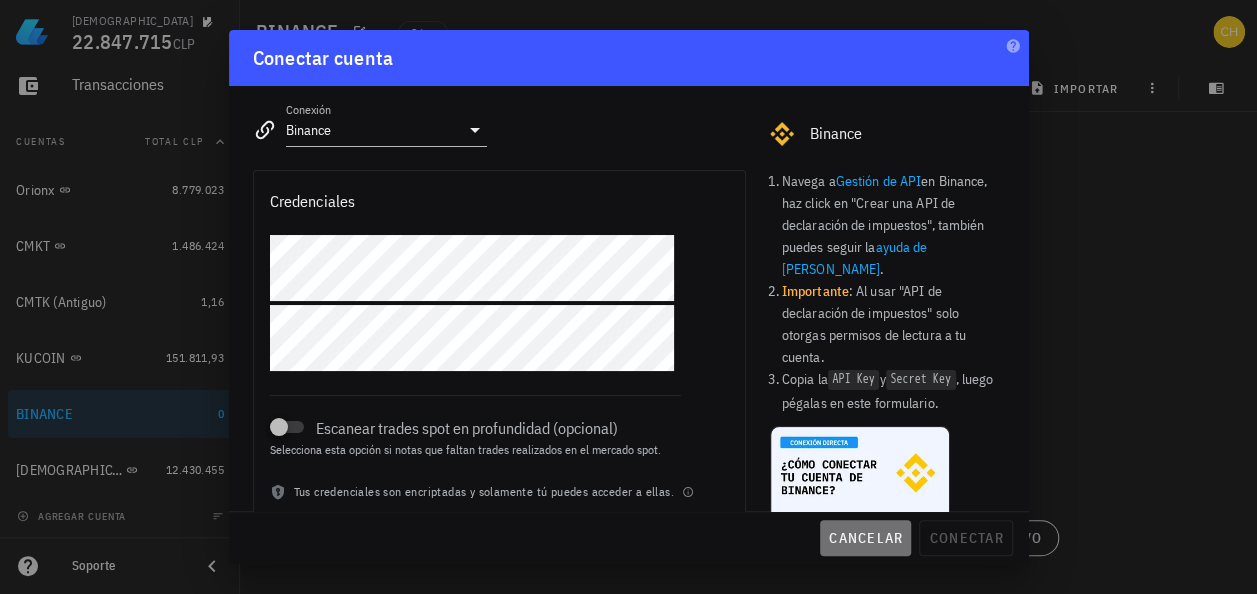click on "cancelar" at bounding box center (865, 538) 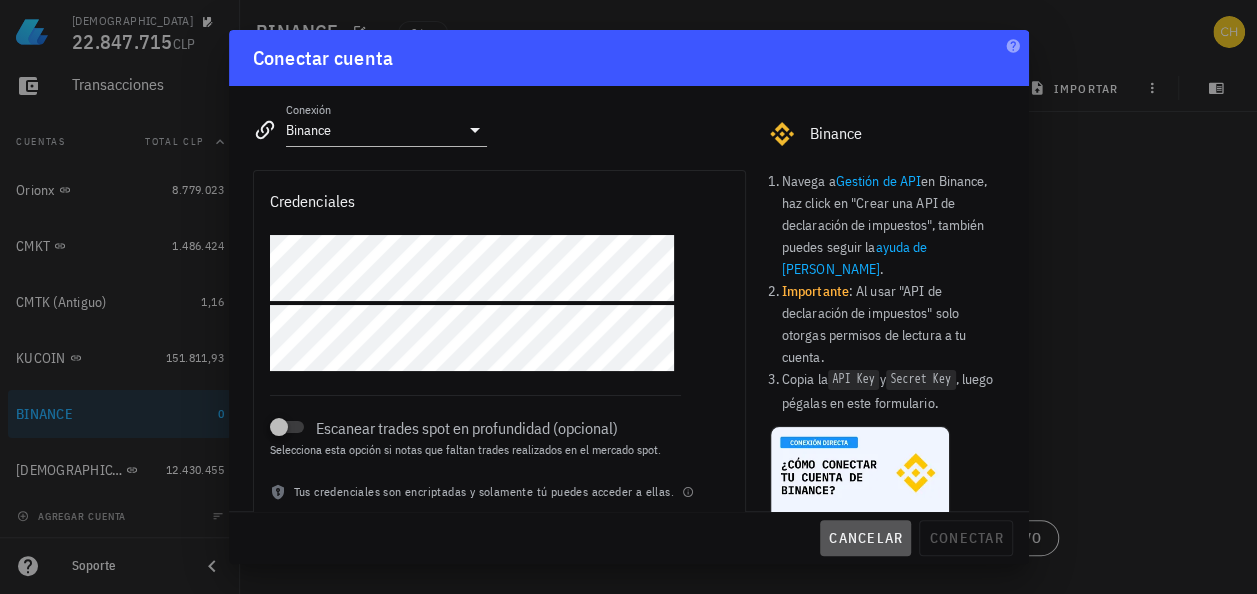 type 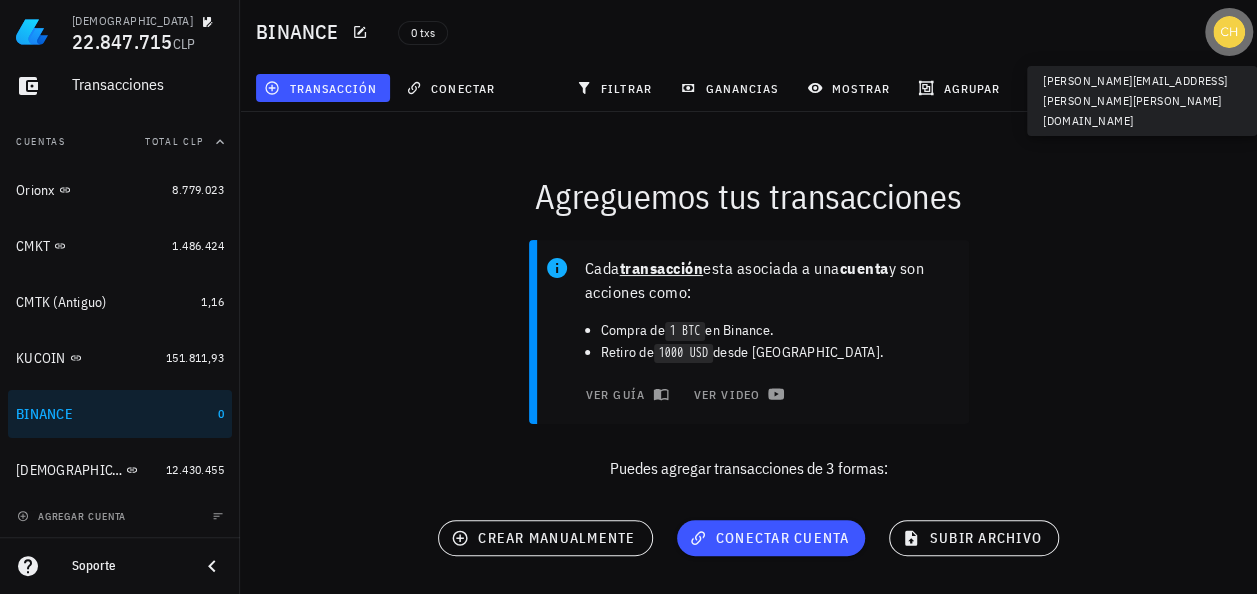 click at bounding box center [1229, 32] 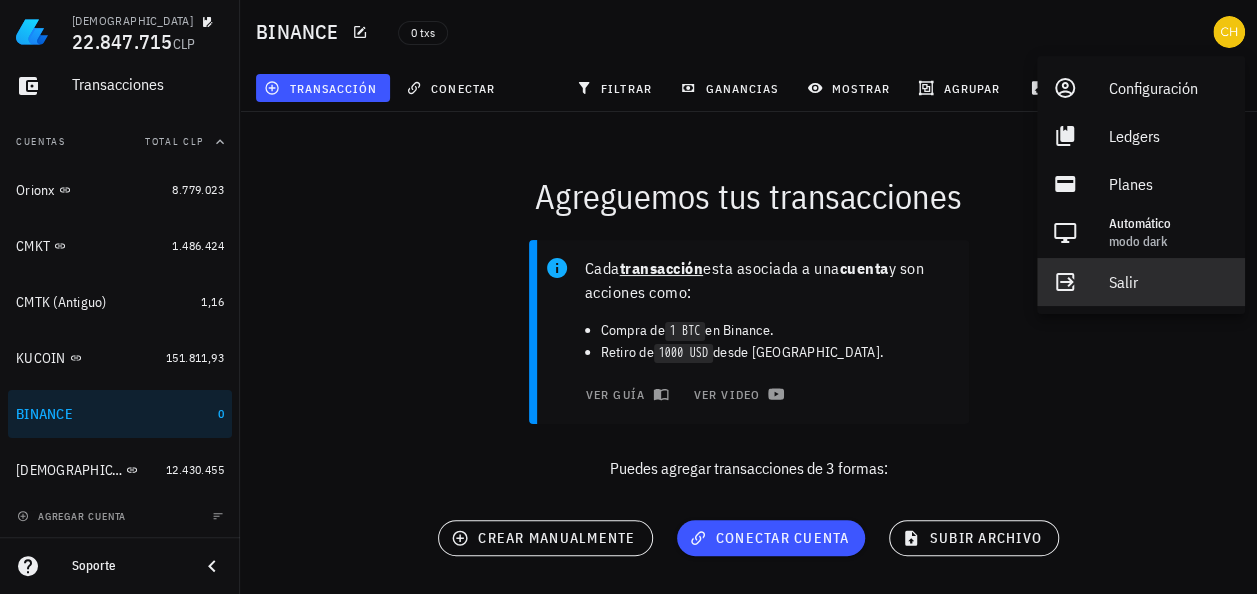 click on "Salir" at bounding box center (1169, 282) 